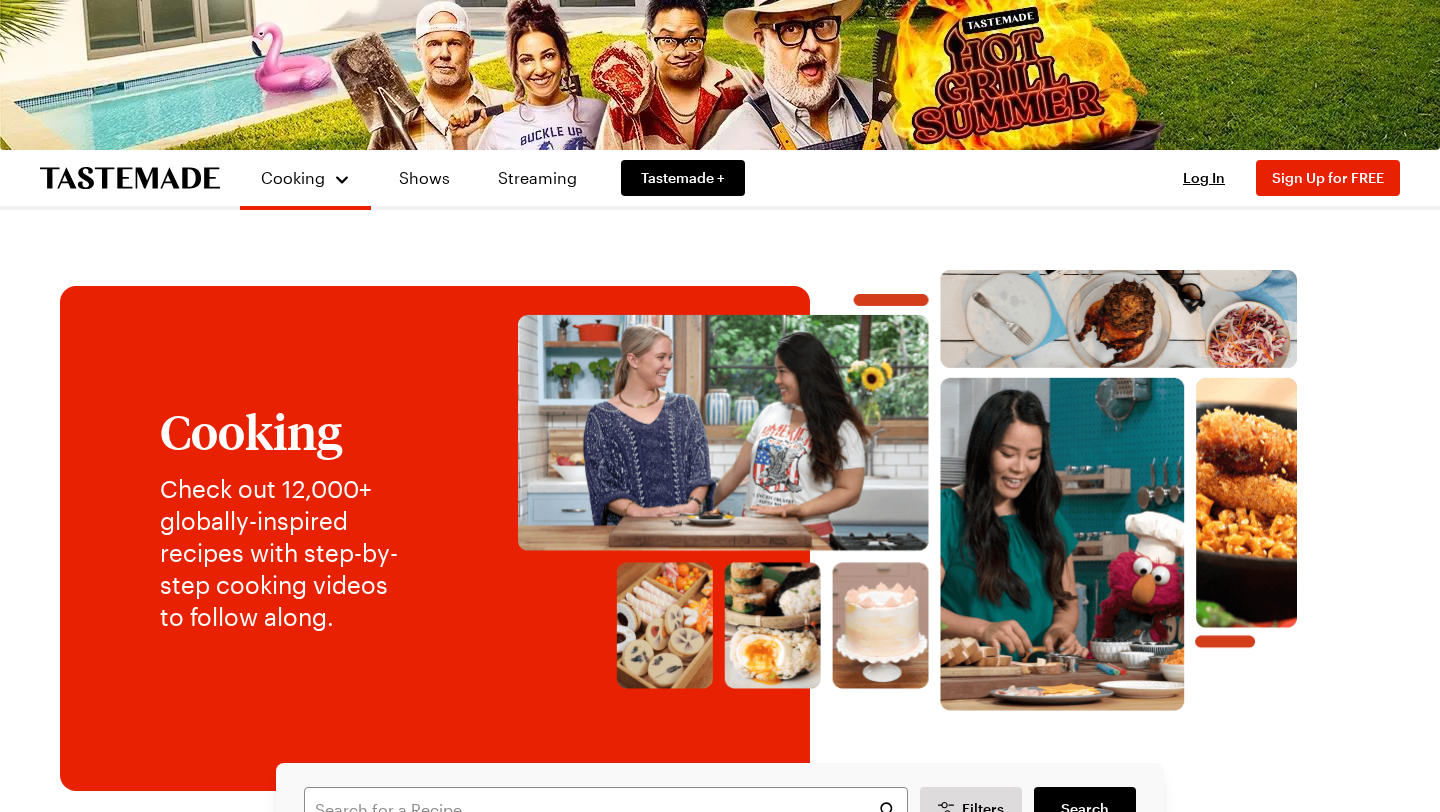 scroll, scrollTop: 0, scrollLeft: 0, axis: both 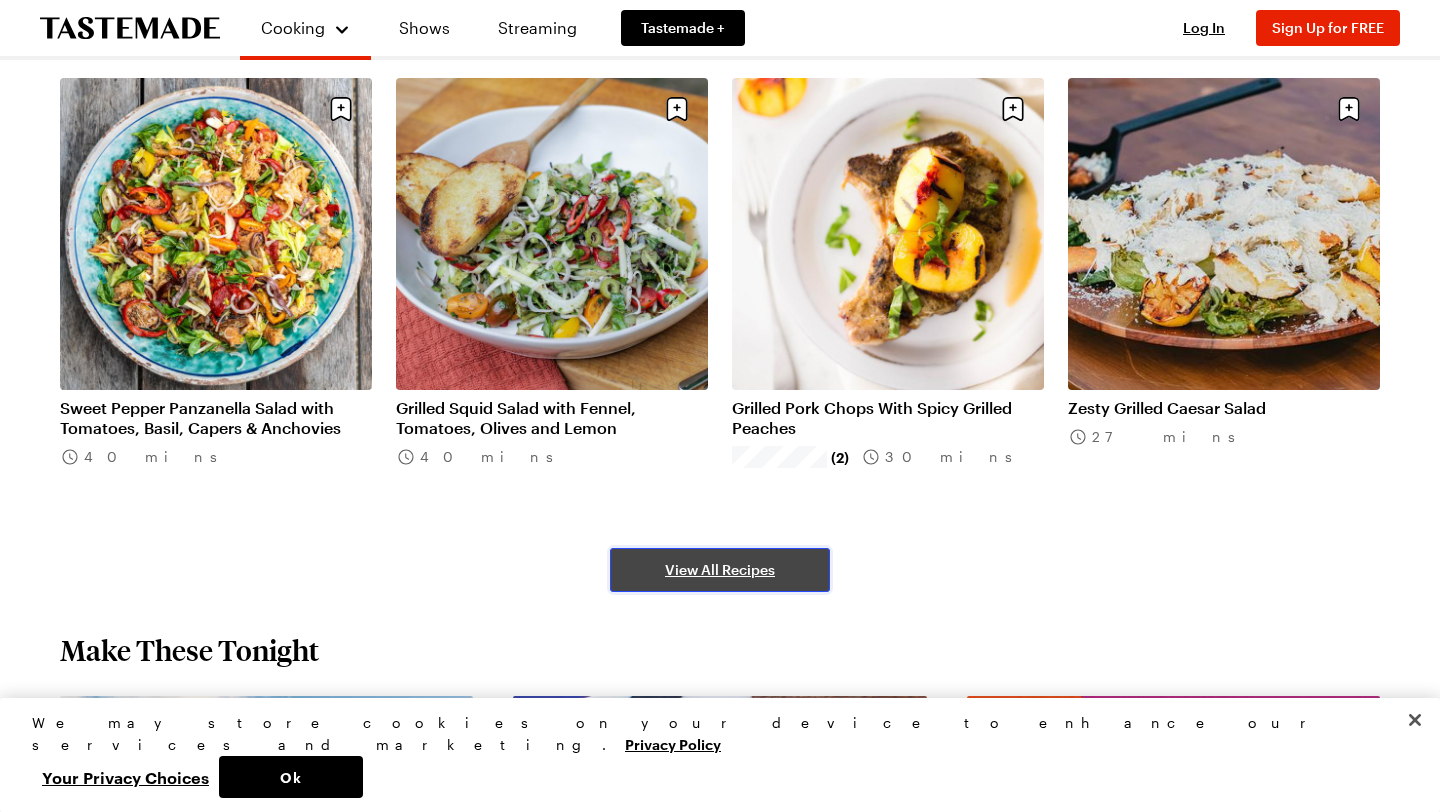 click on "View All Recipes" at bounding box center (720, 570) 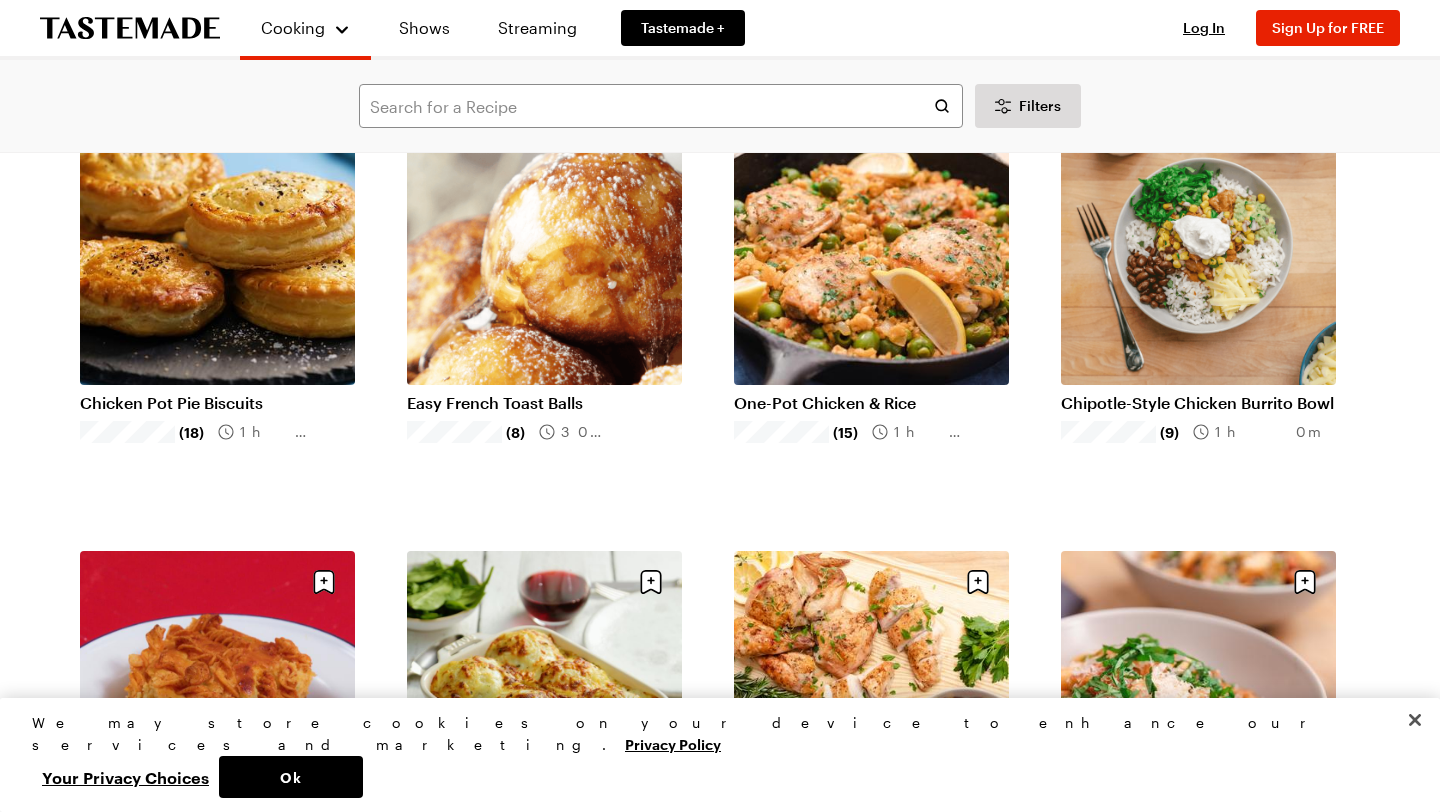 scroll, scrollTop: 186, scrollLeft: 0, axis: vertical 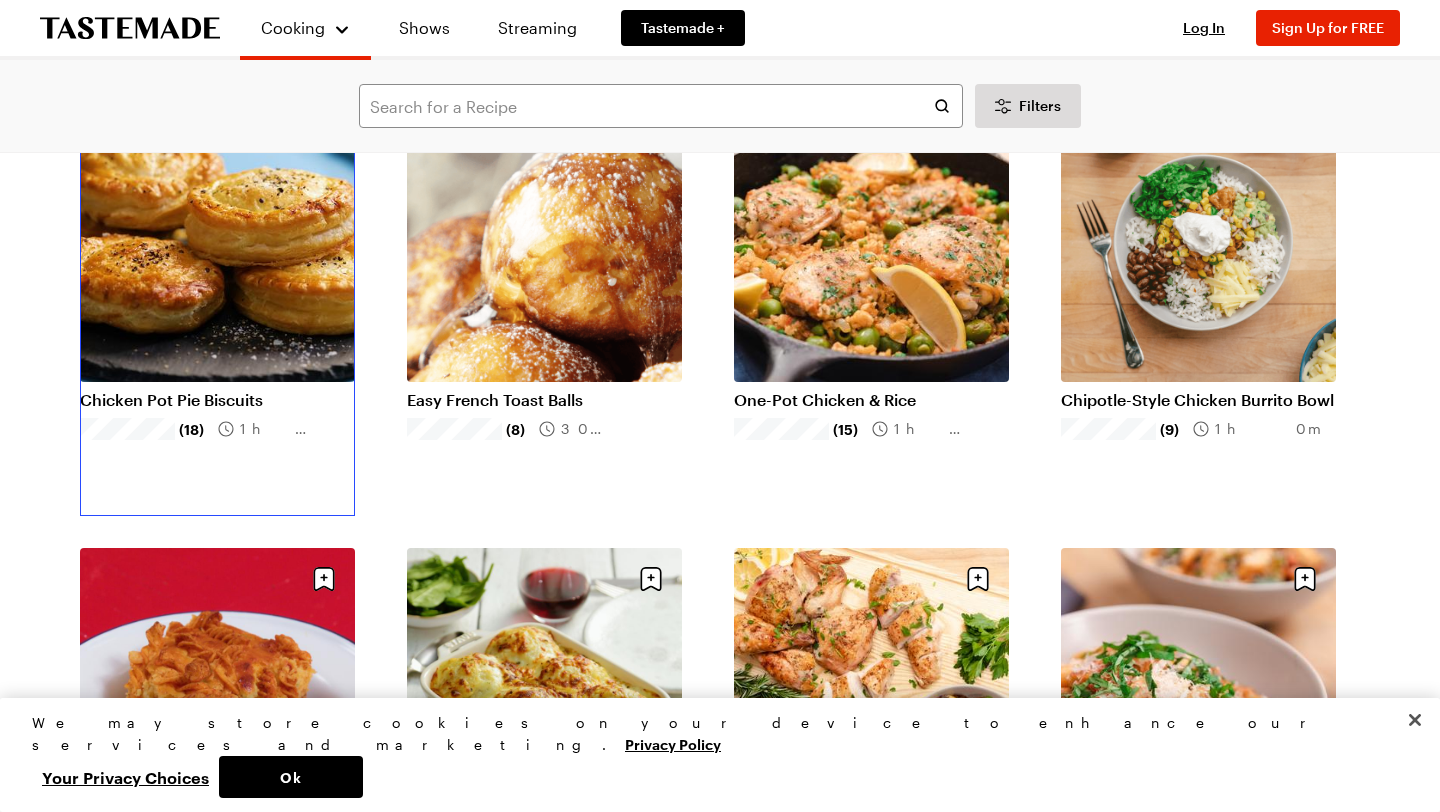 click on "Chicken Pot Pie Biscuits" at bounding box center [217, 400] 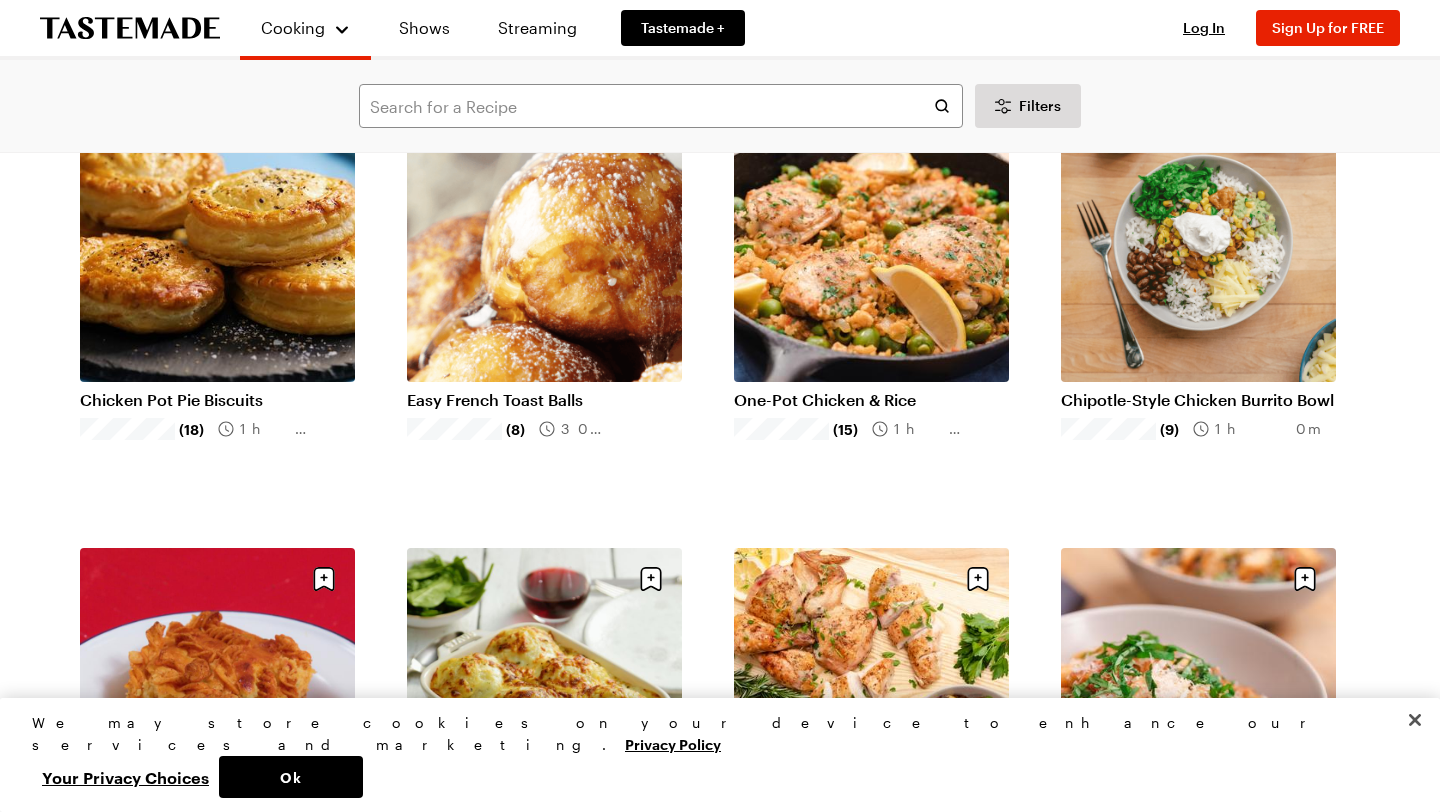 scroll, scrollTop: 0, scrollLeft: 0, axis: both 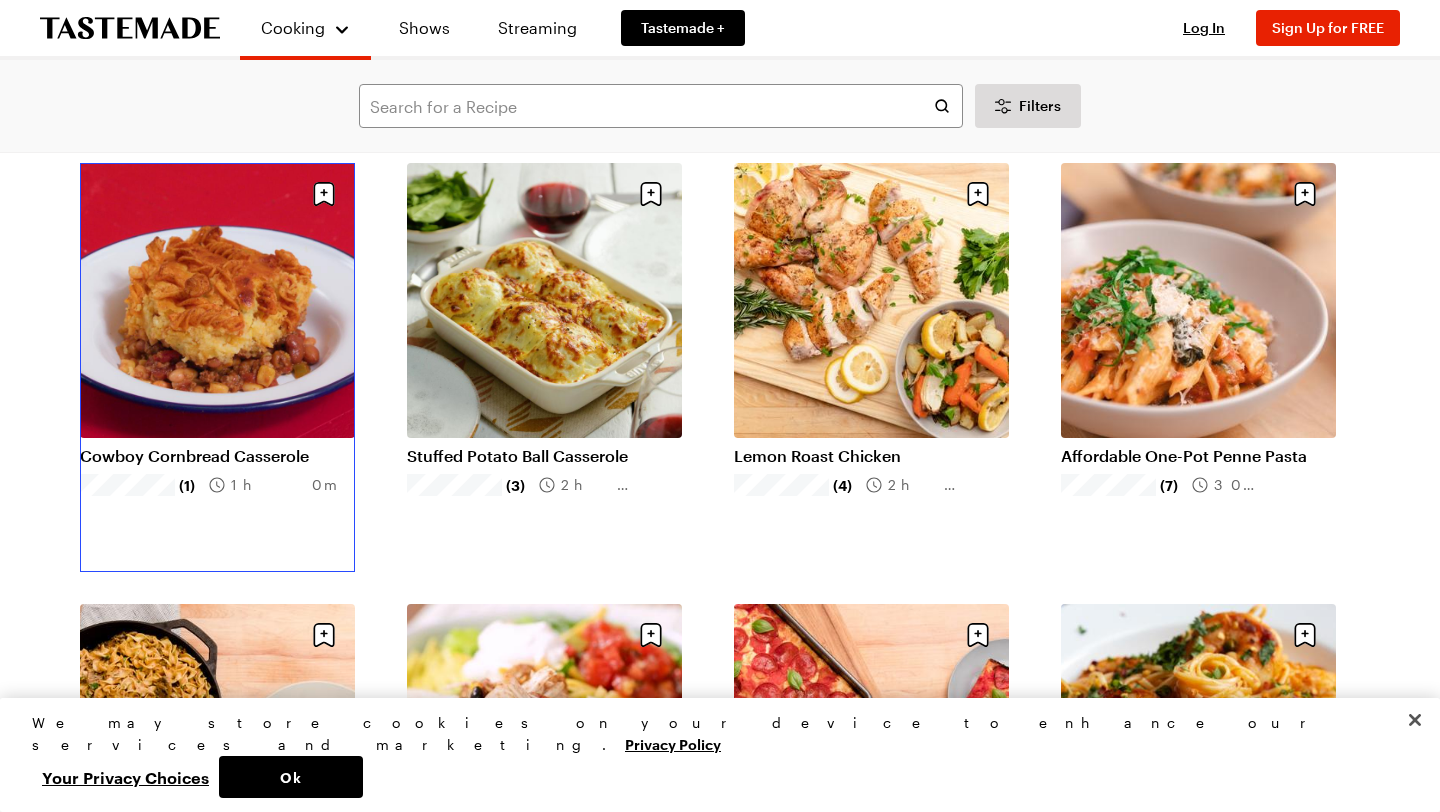click on "Cowboy Cornbread Casserole" at bounding box center [217, 456] 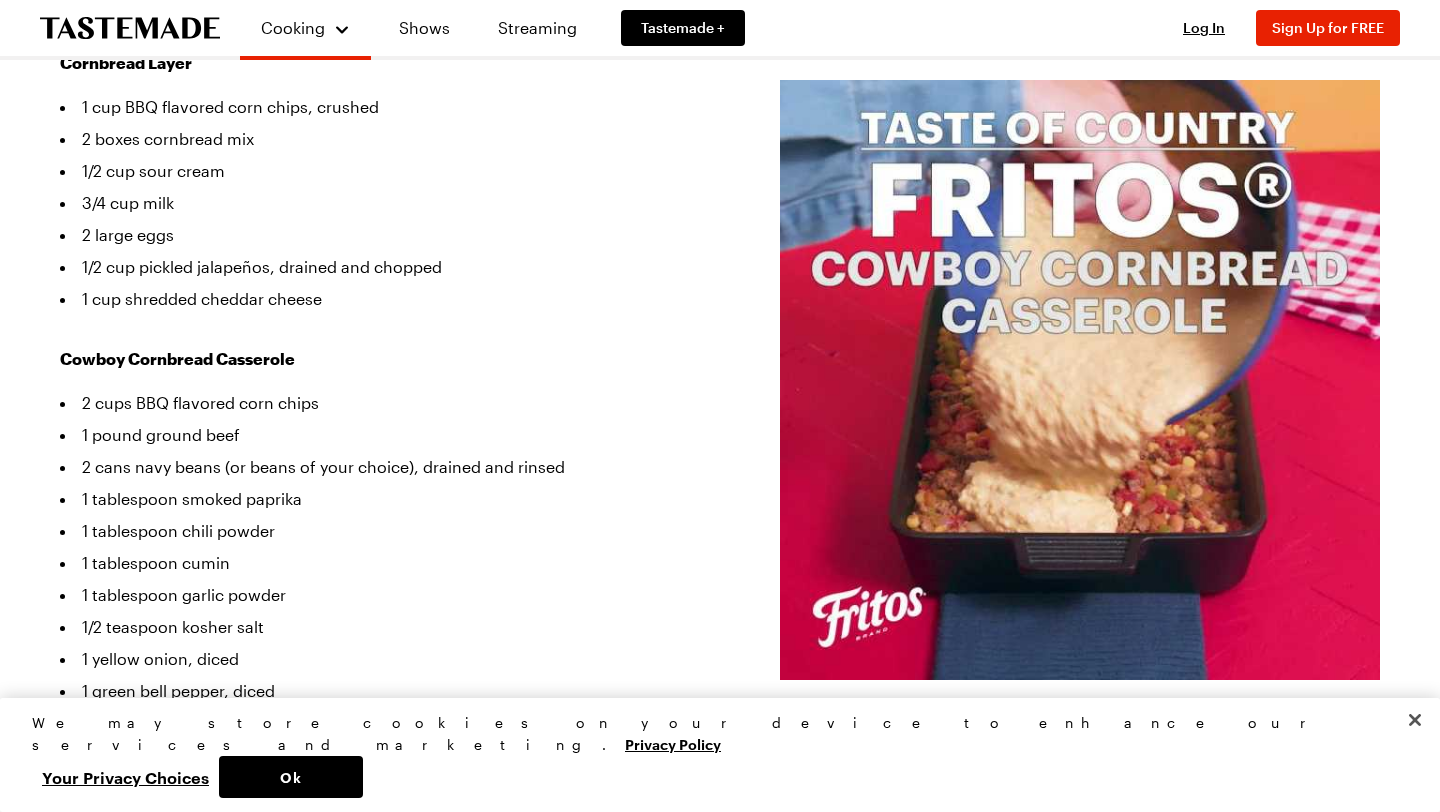 scroll, scrollTop: 0, scrollLeft: 0, axis: both 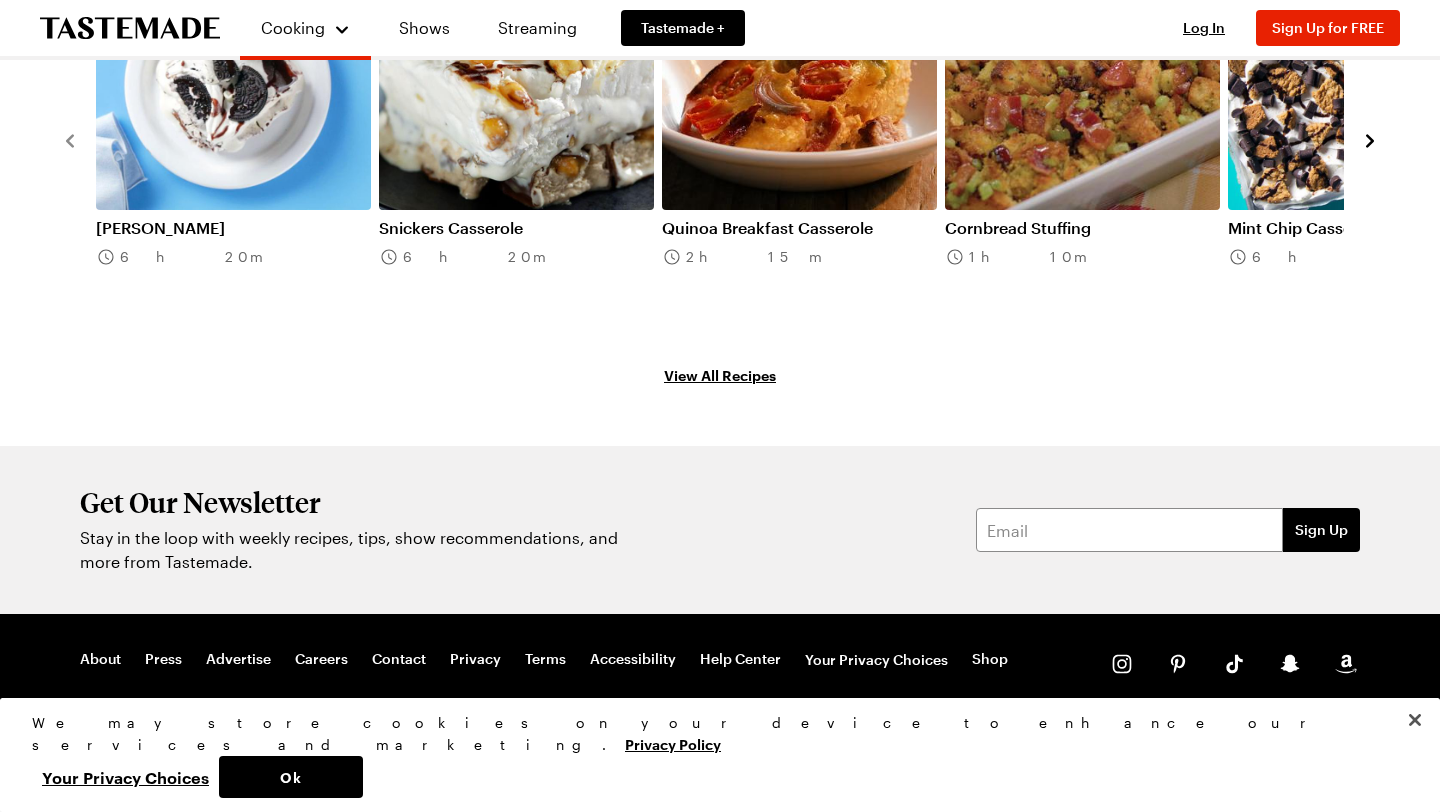 click 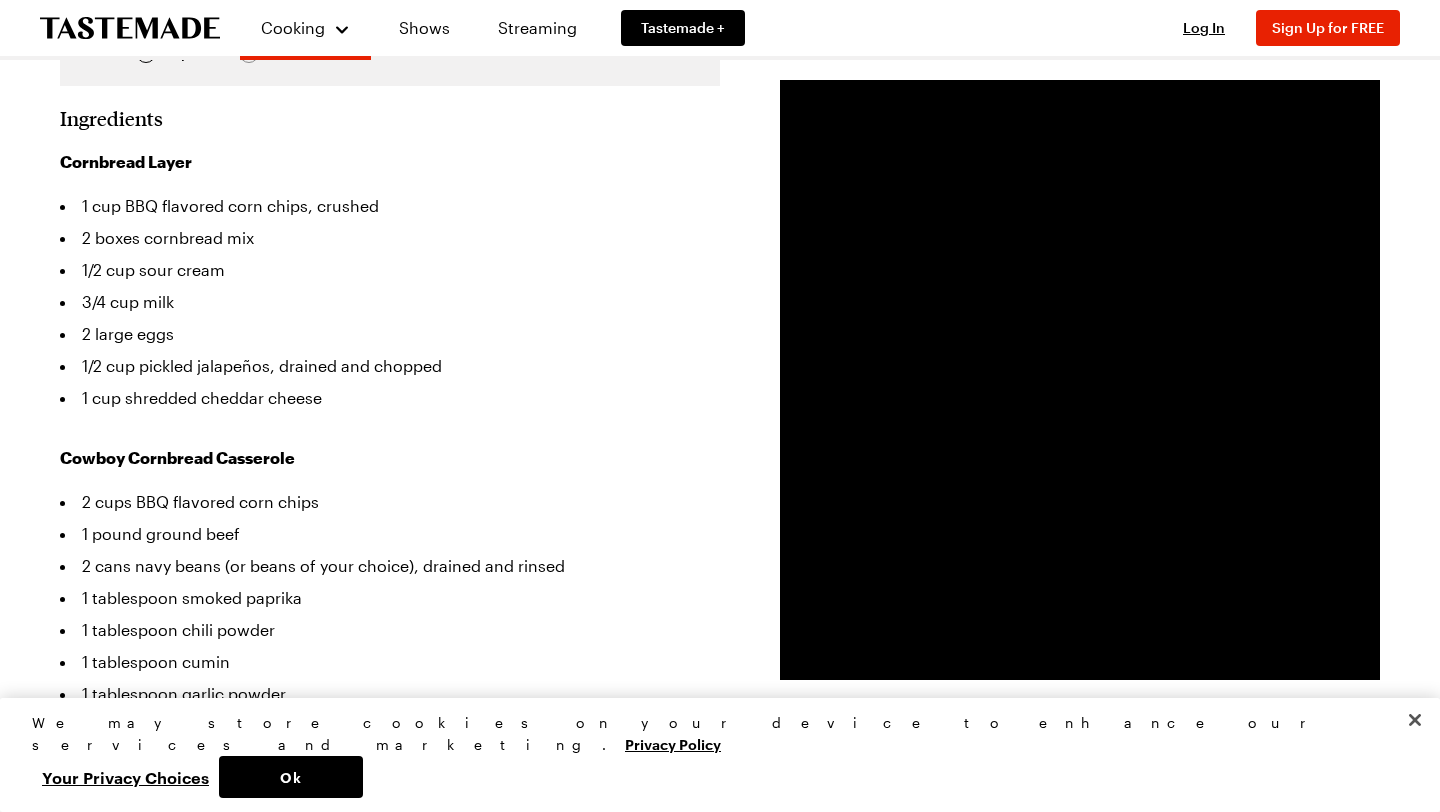 scroll, scrollTop: 0, scrollLeft: 0, axis: both 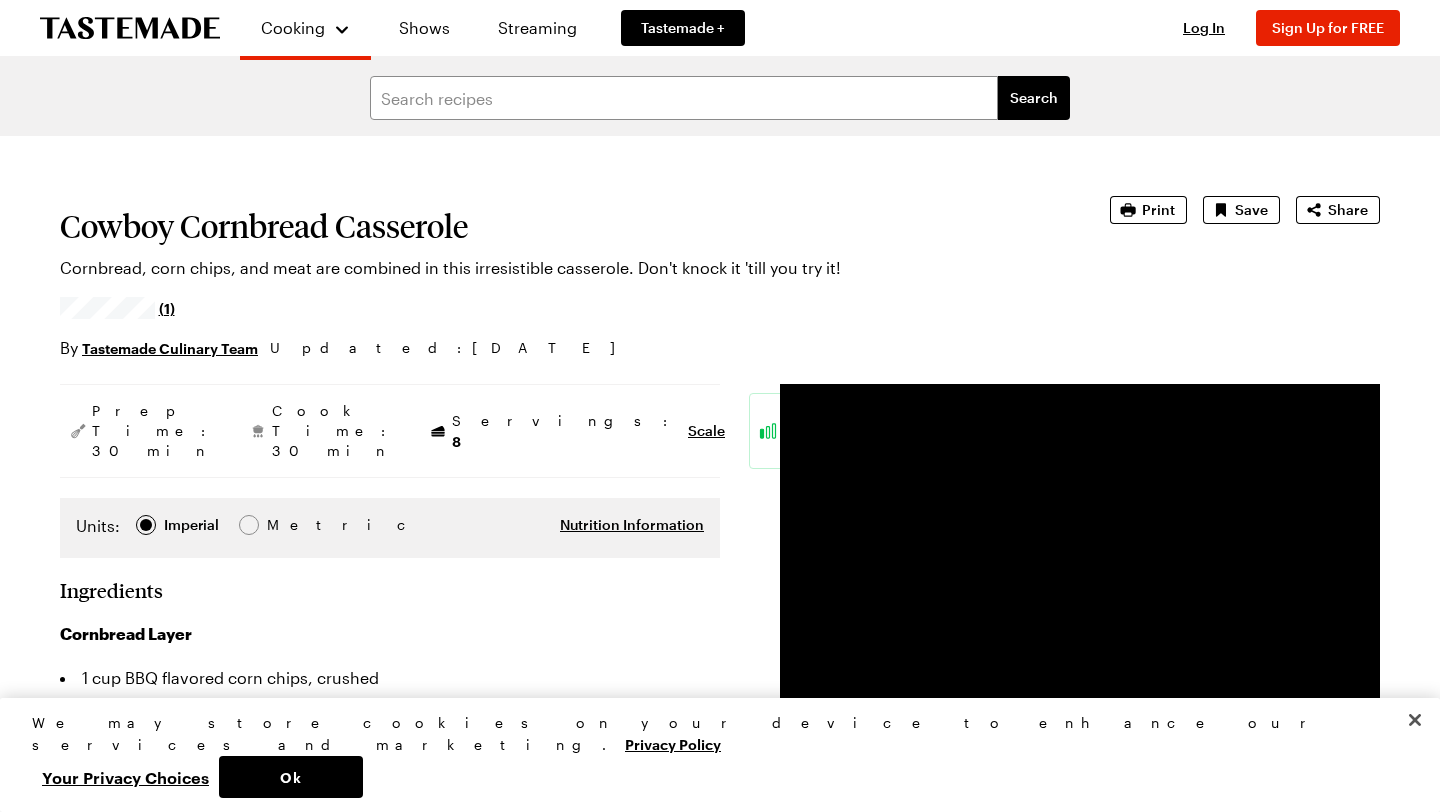 click on "Cowboy Cornbread Casserole Cornbread, corn chips, and meat are combined in this irresistible casserole. Don't knock it 'till you try it! (1) By Tastemade Culinary Team Updated :  [DATE] Print Save Share Prep Time: 30 min Cook Time: 30 min Servings:   8 Scale Easy Units: Imperial Imperial Metric Metric Nutrition Information Ingredients Cornbread Layer 1 cup BBQ flavored corn chips, crushed 2 boxes cornbread mix 1/2 cup sour cream 3/4 cup milk 2 large eggs 1/2 cup pickled jalapeños, drained and chopped 1 cup shredded cheddar cheese Cowboy Cornbread Casserole 2 cups BBQ flavored corn chips 1 pound ground beef 2 cans navy beans (or beans of your choice), drained and rinsed 1 tablespoon smoked paprika 1 tablespoon chili powder 1 tablespoon cumin 1 tablespoon garlic powder 1/2 teaspoon kosher salt 1 yellow onion, diced 1 green bell pepper, diced 10 ounces can diced tomatoes, drained Add to Grocery List Get Ingredients
Powered by Chicory
Steps Preheat oven to 400°F." at bounding box center [720, 1615] 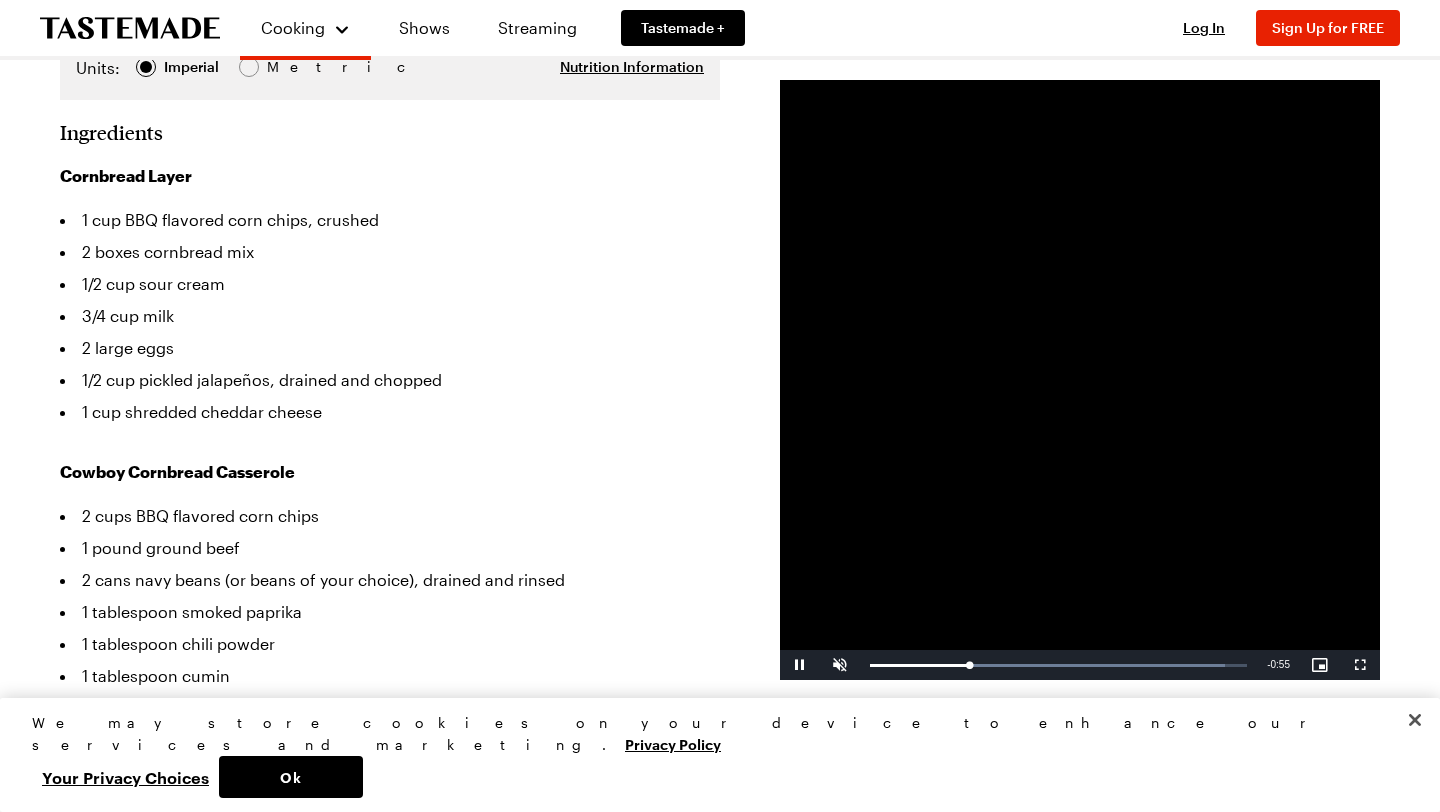 scroll, scrollTop: 459, scrollLeft: 0, axis: vertical 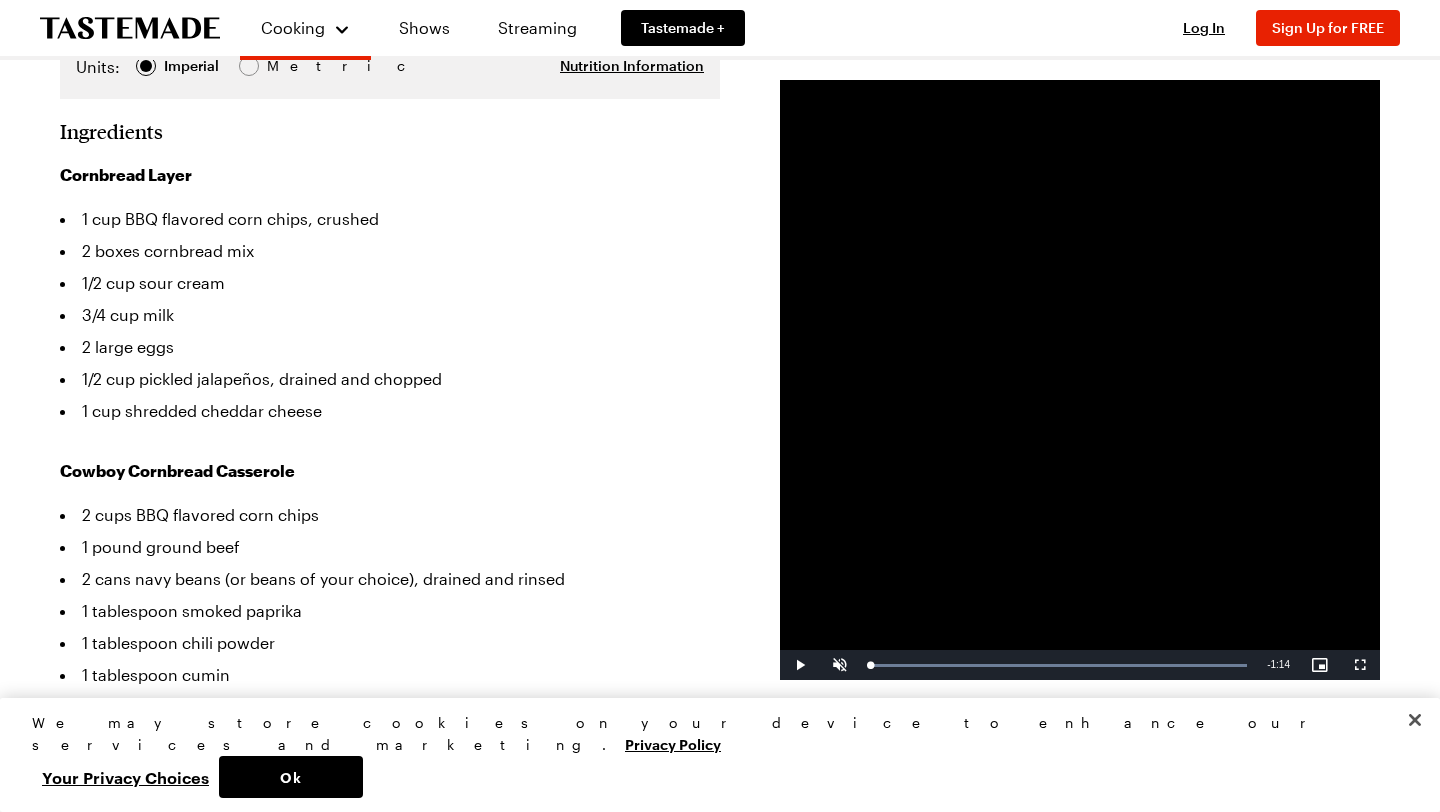 drag, startPoint x: 983, startPoint y: 663, endPoint x: 801, endPoint y: 664, distance: 182.00275 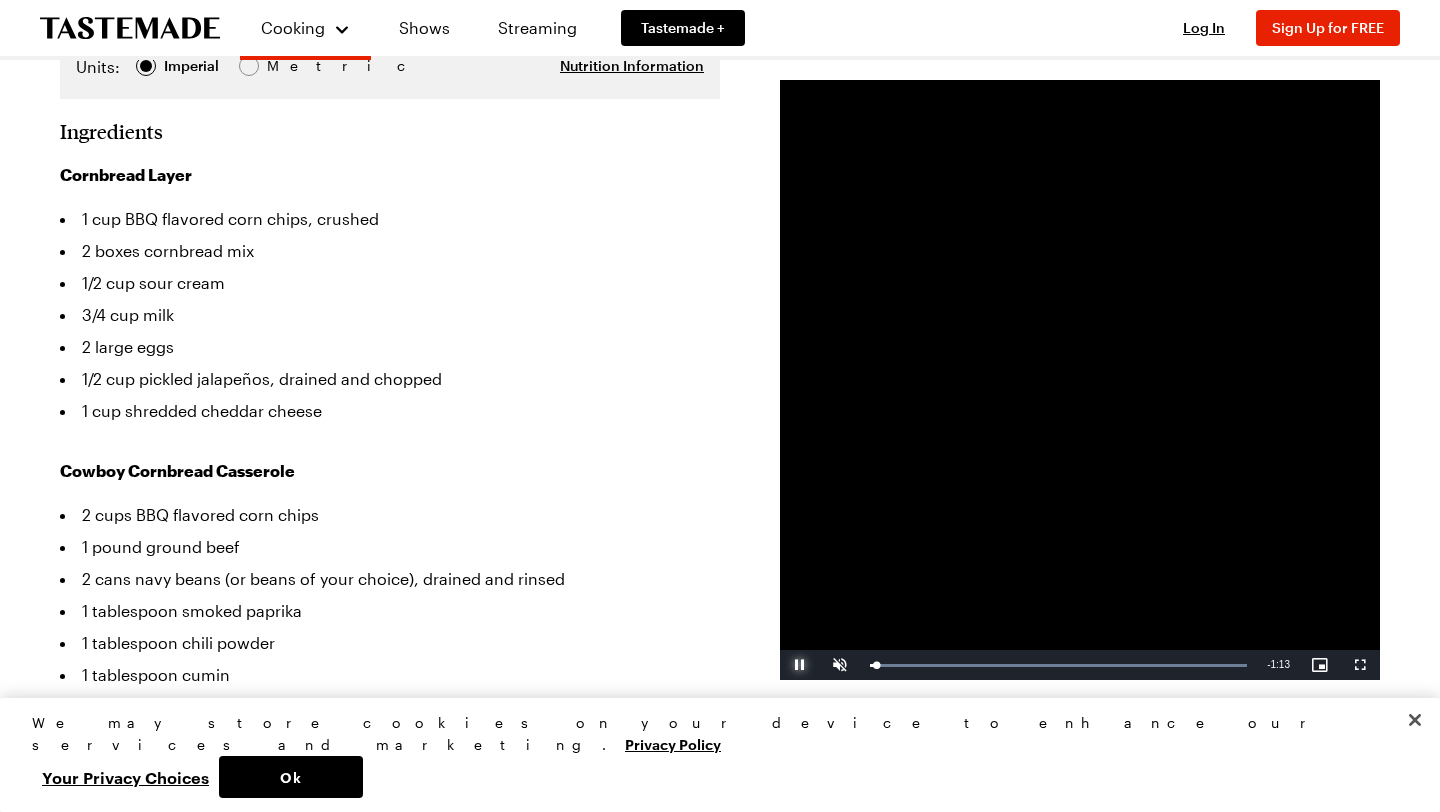 click at bounding box center (800, 665) 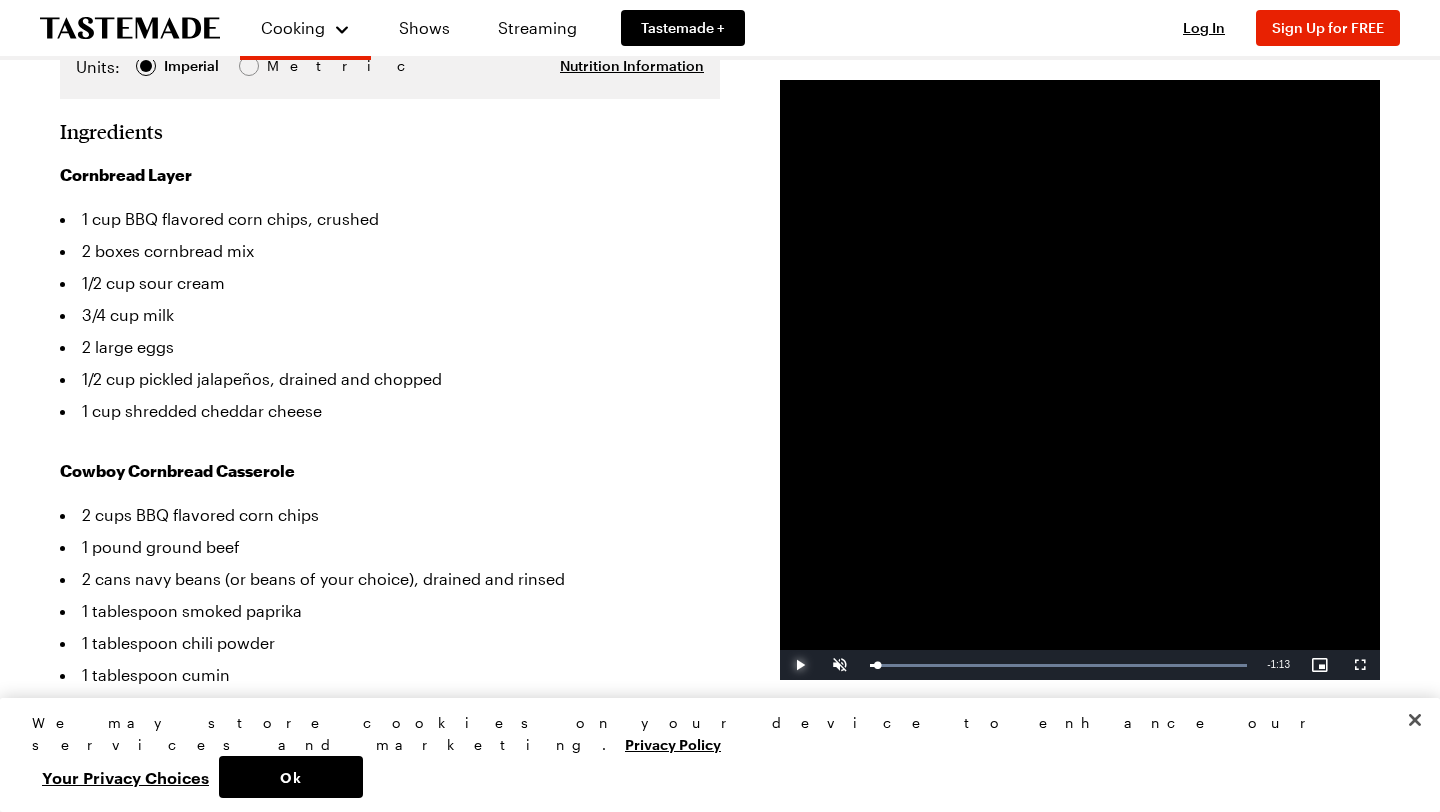 click at bounding box center [800, 665] 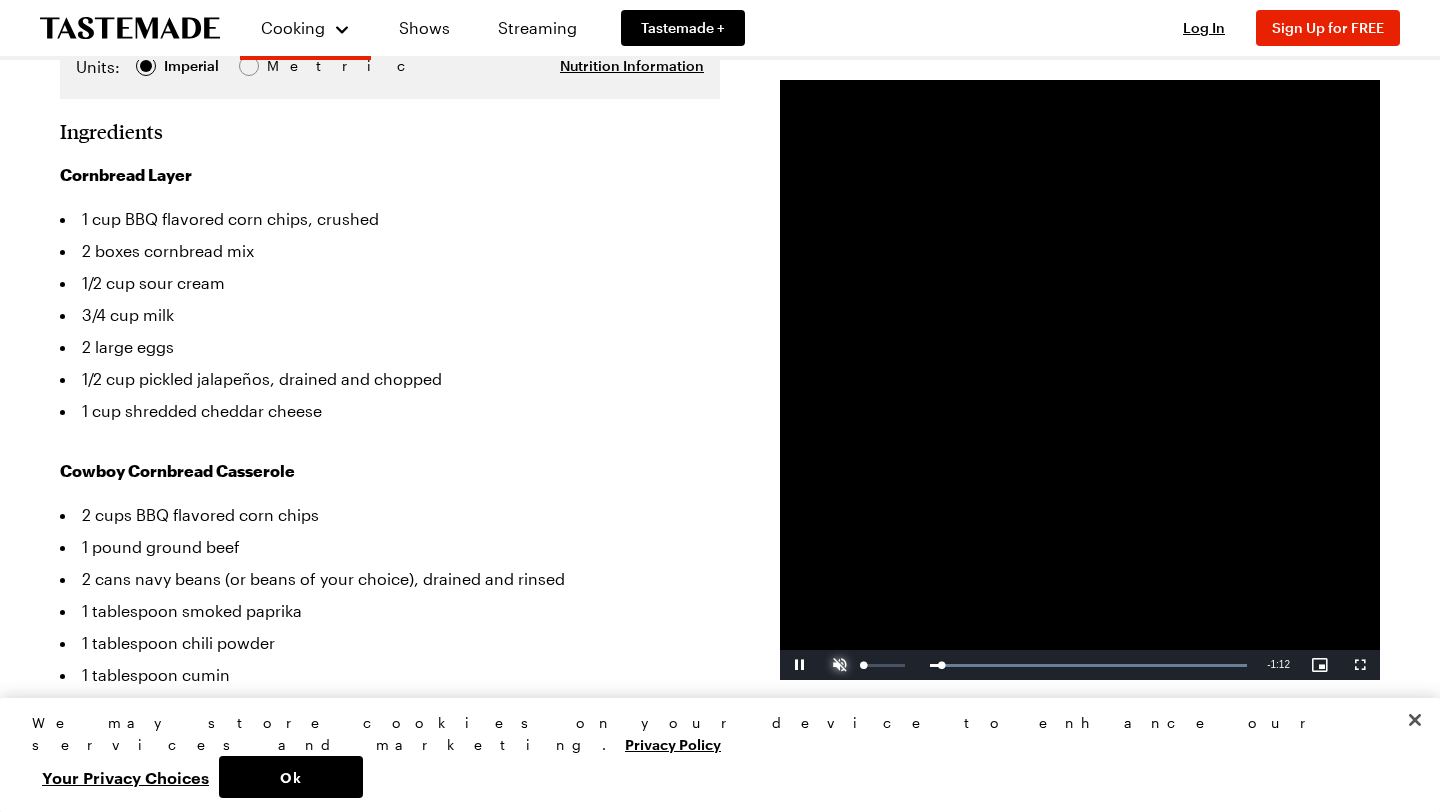 click at bounding box center [840, 665] 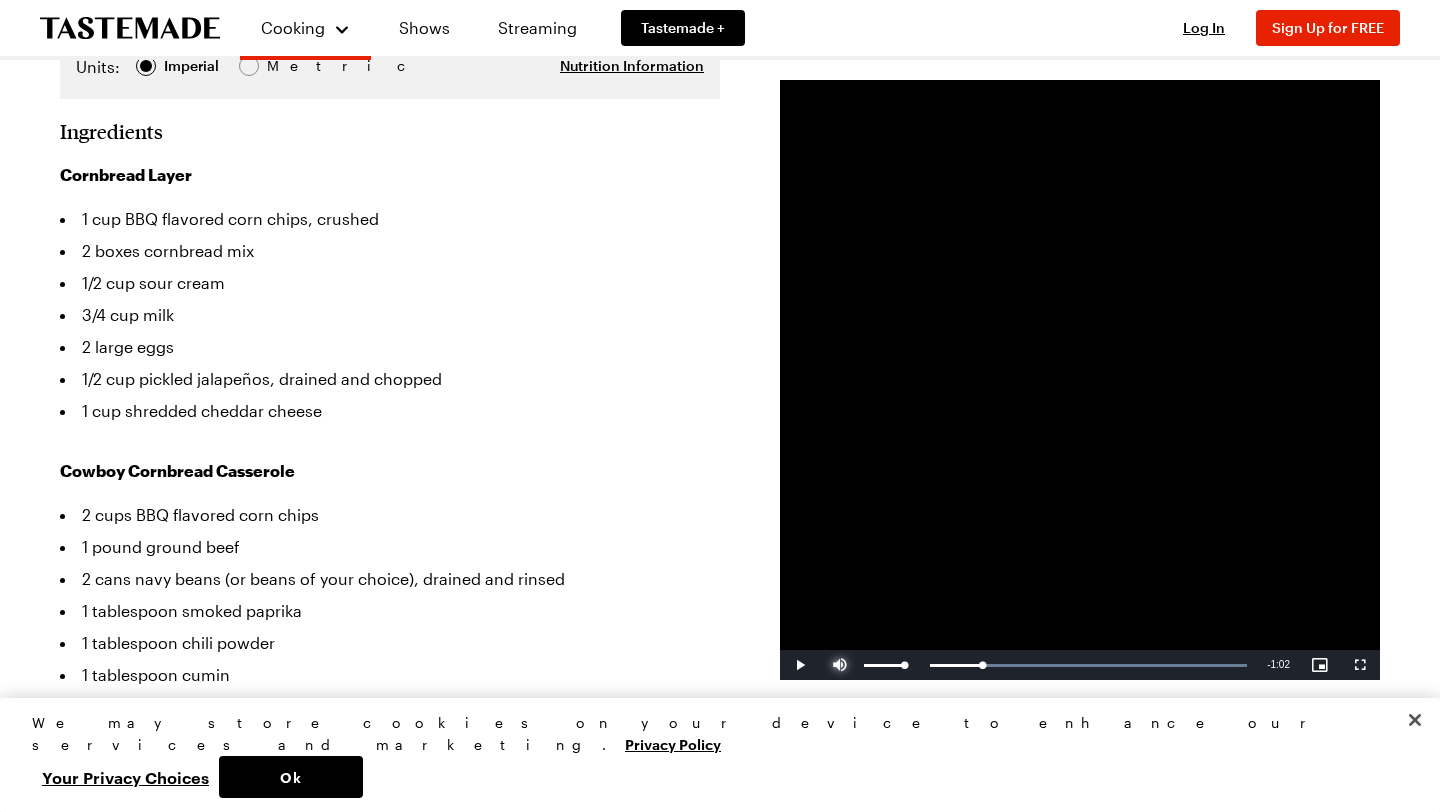 click at bounding box center [840, 665] 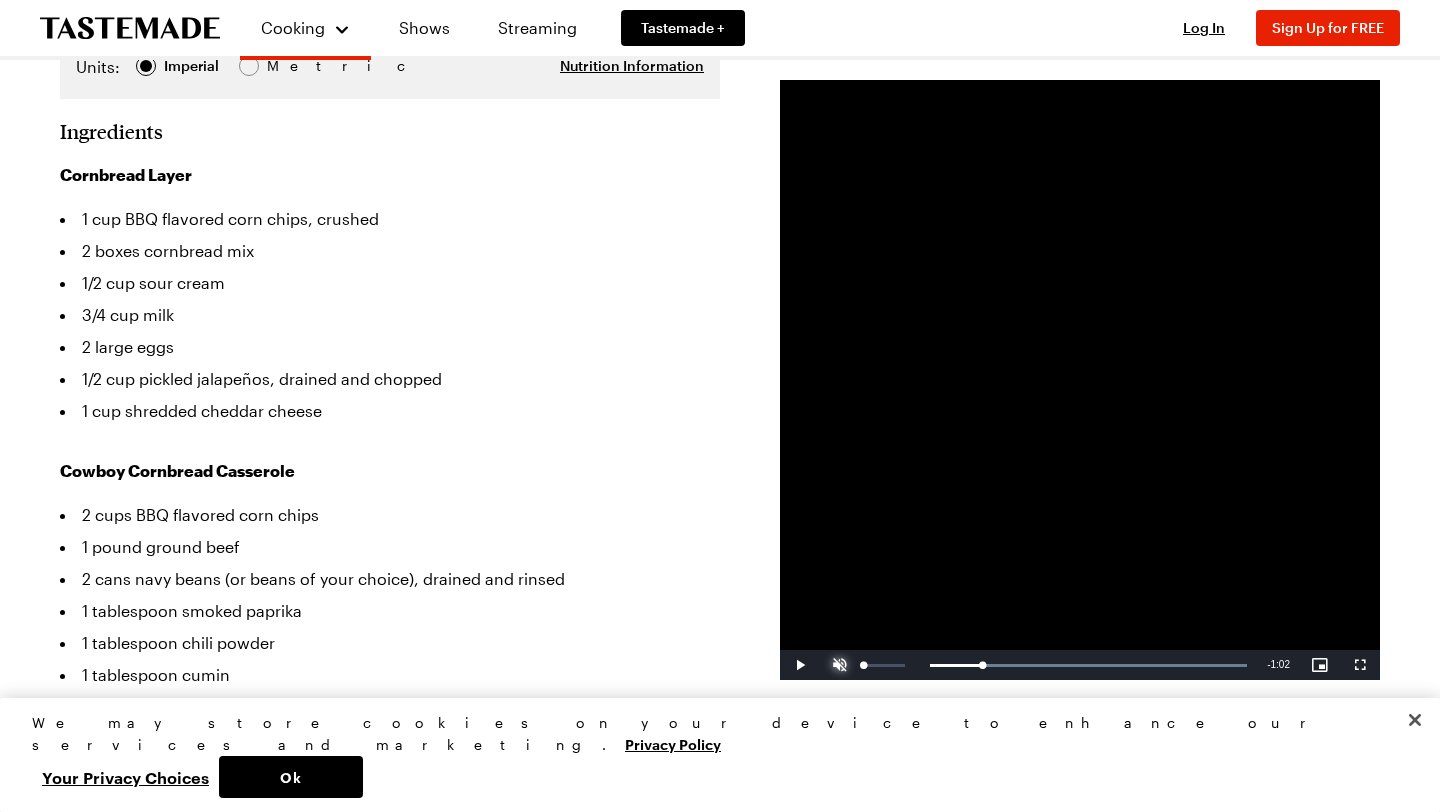 click at bounding box center (840, 665) 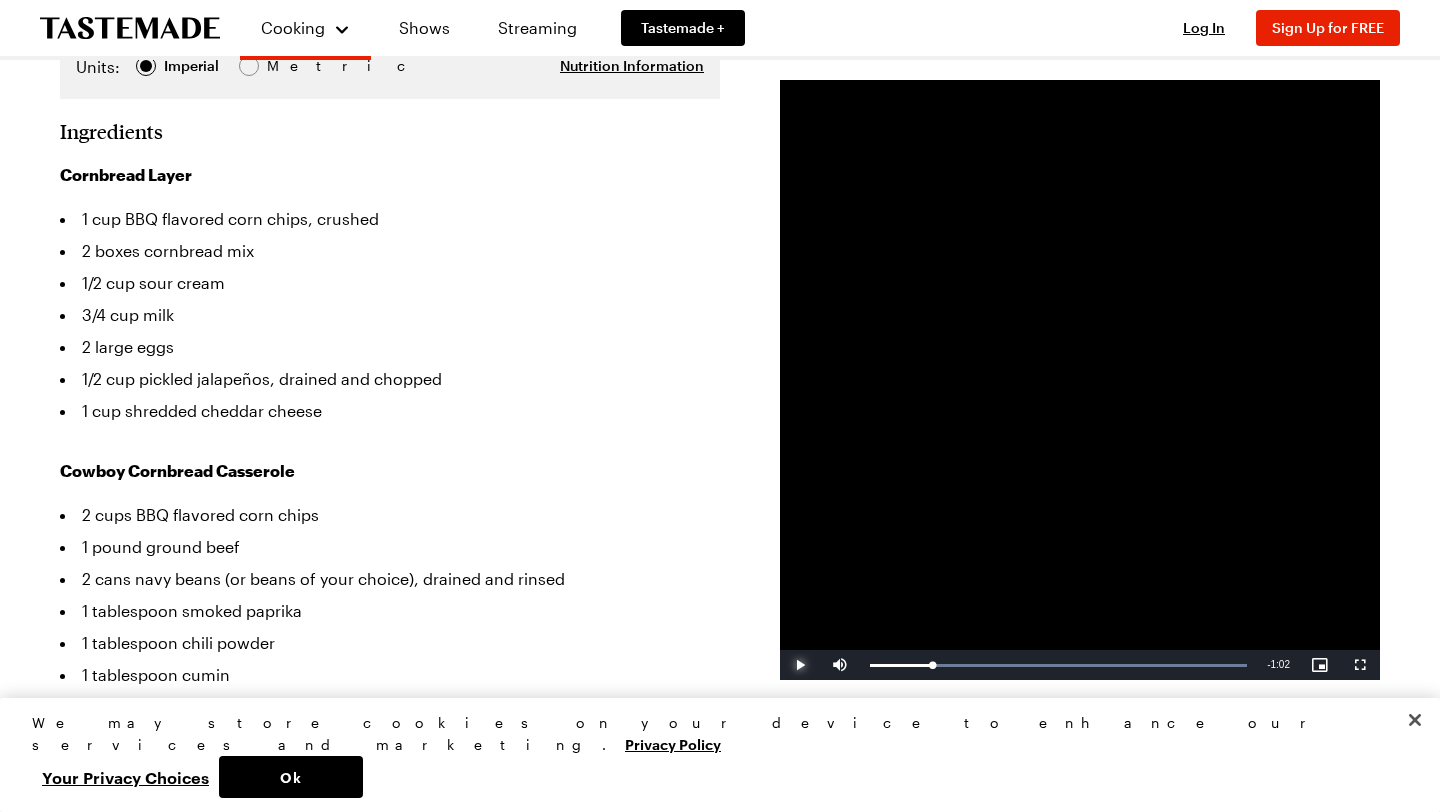 click at bounding box center [800, 665] 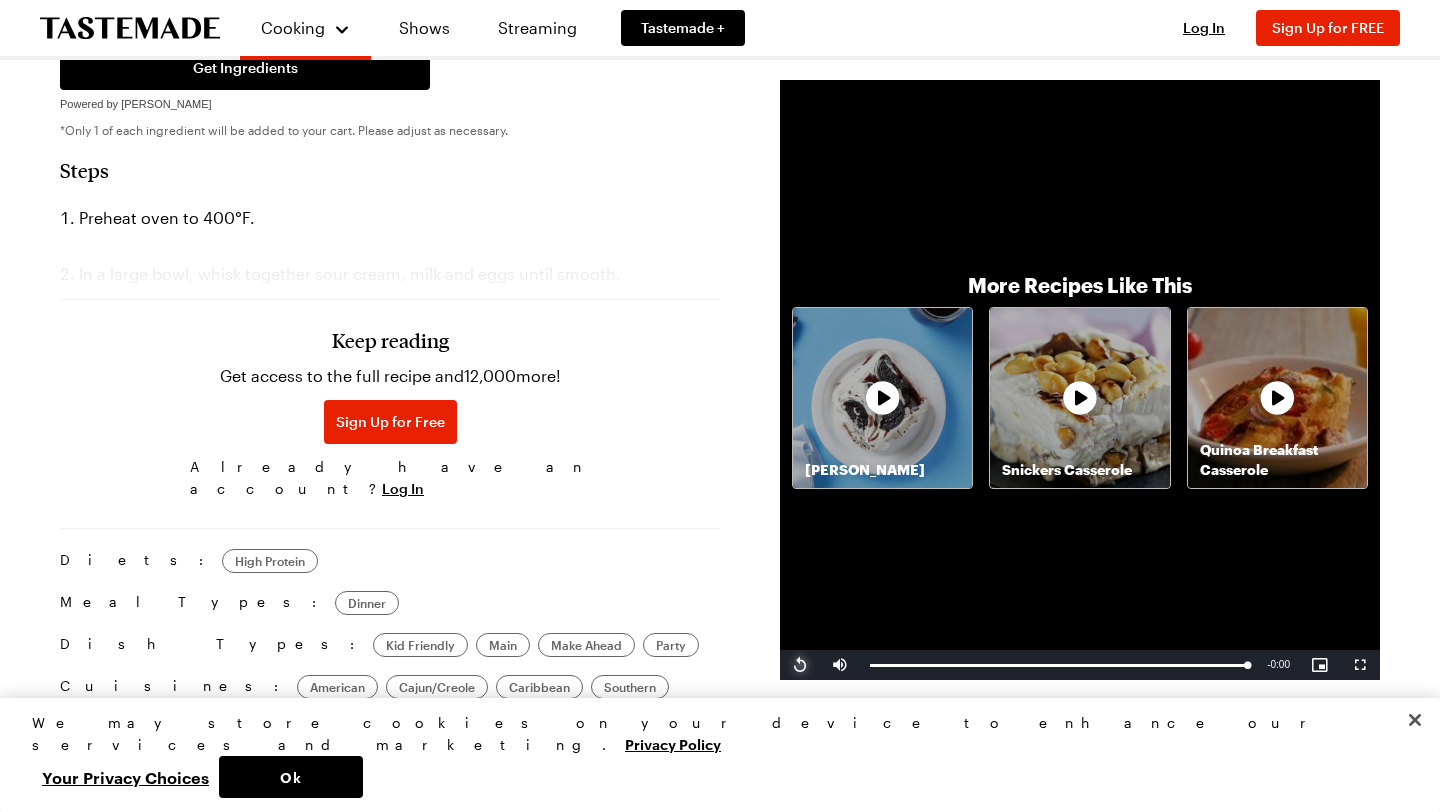 scroll, scrollTop: 1283, scrollLeft: 0, axis: vertical 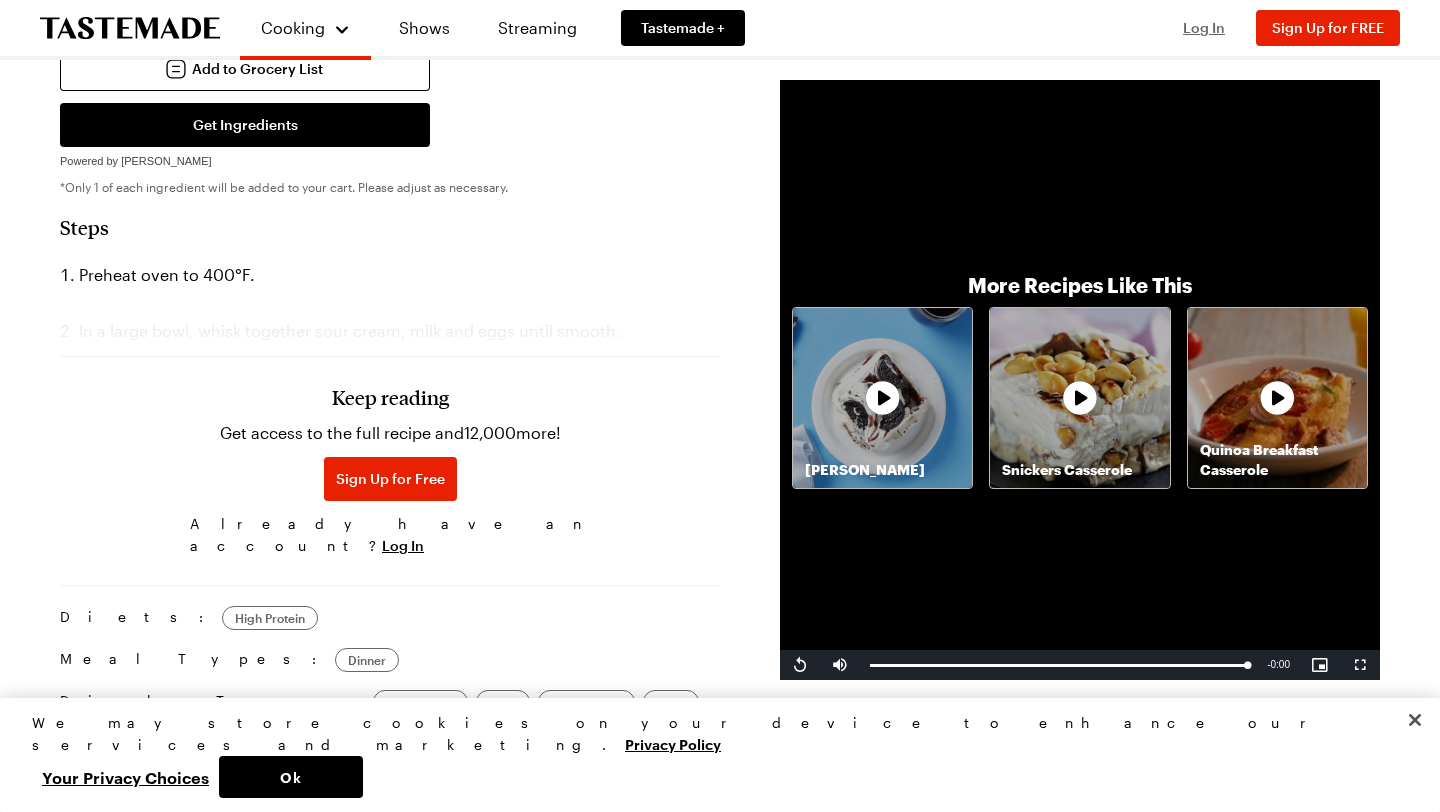 click on "Log In" at bounding box center (1204, 27) 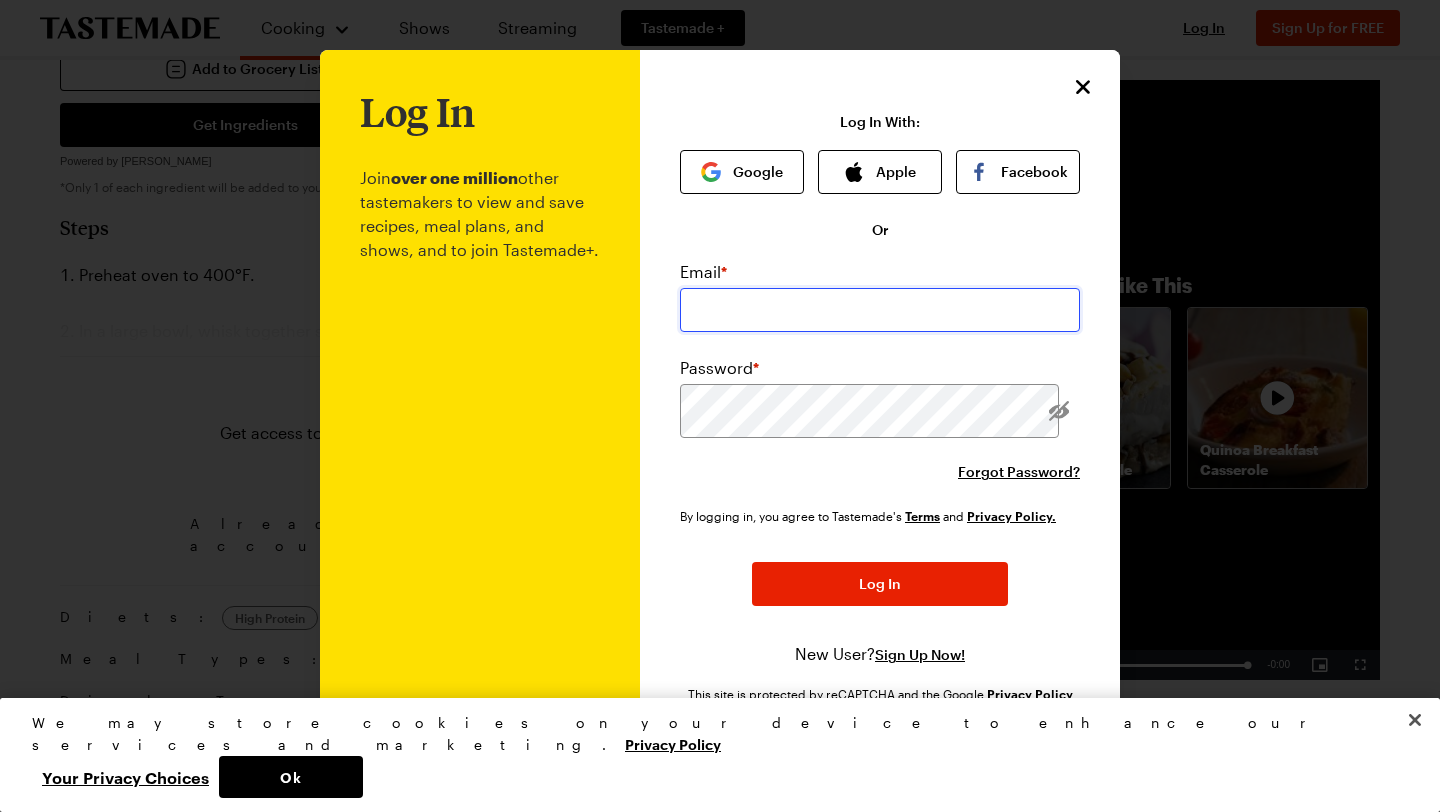 click at bounding box center [880, 310] 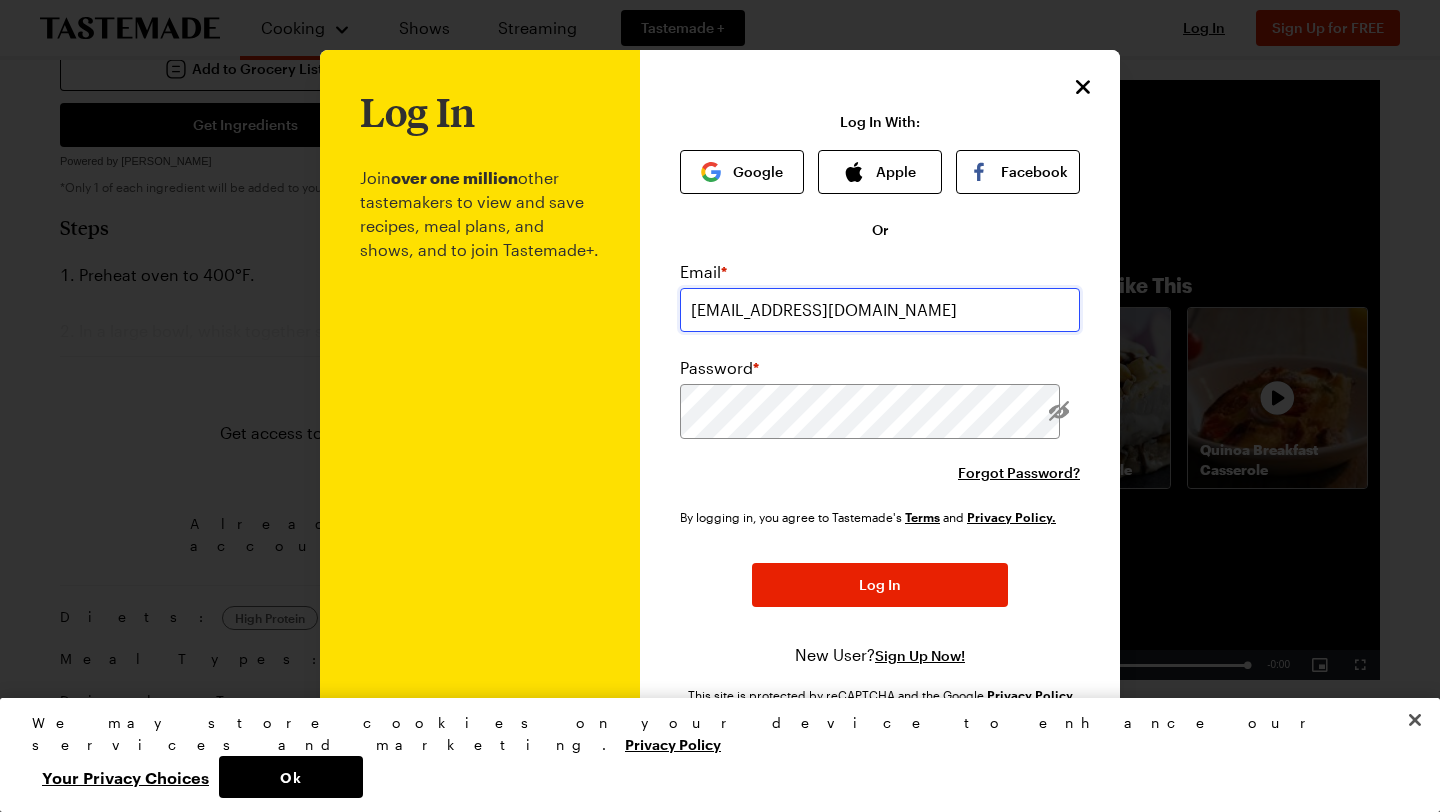type on "[EMAIL_ADDRESS][DOMAIN_NAME]" 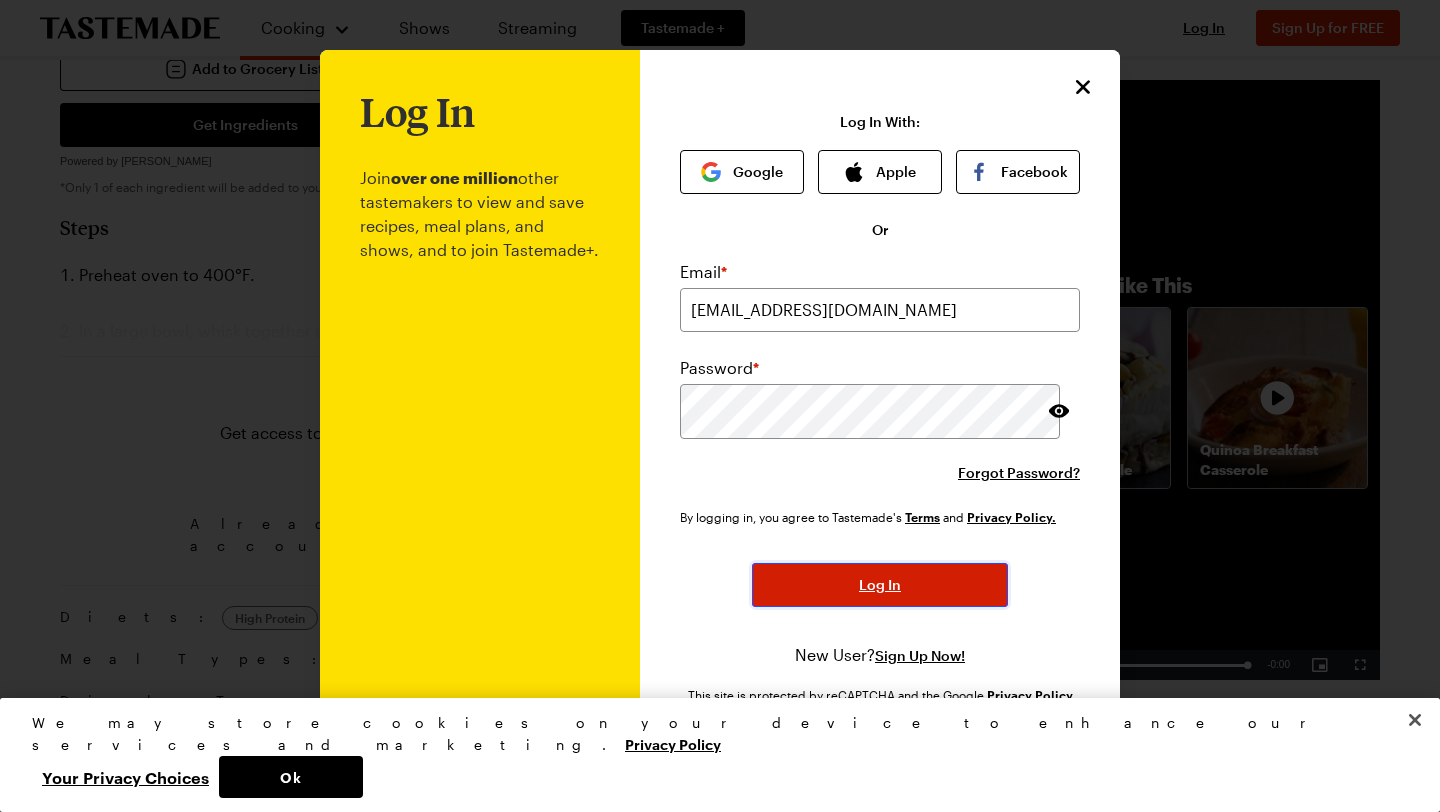 click on "Log In" at bounding box center [880, 585] 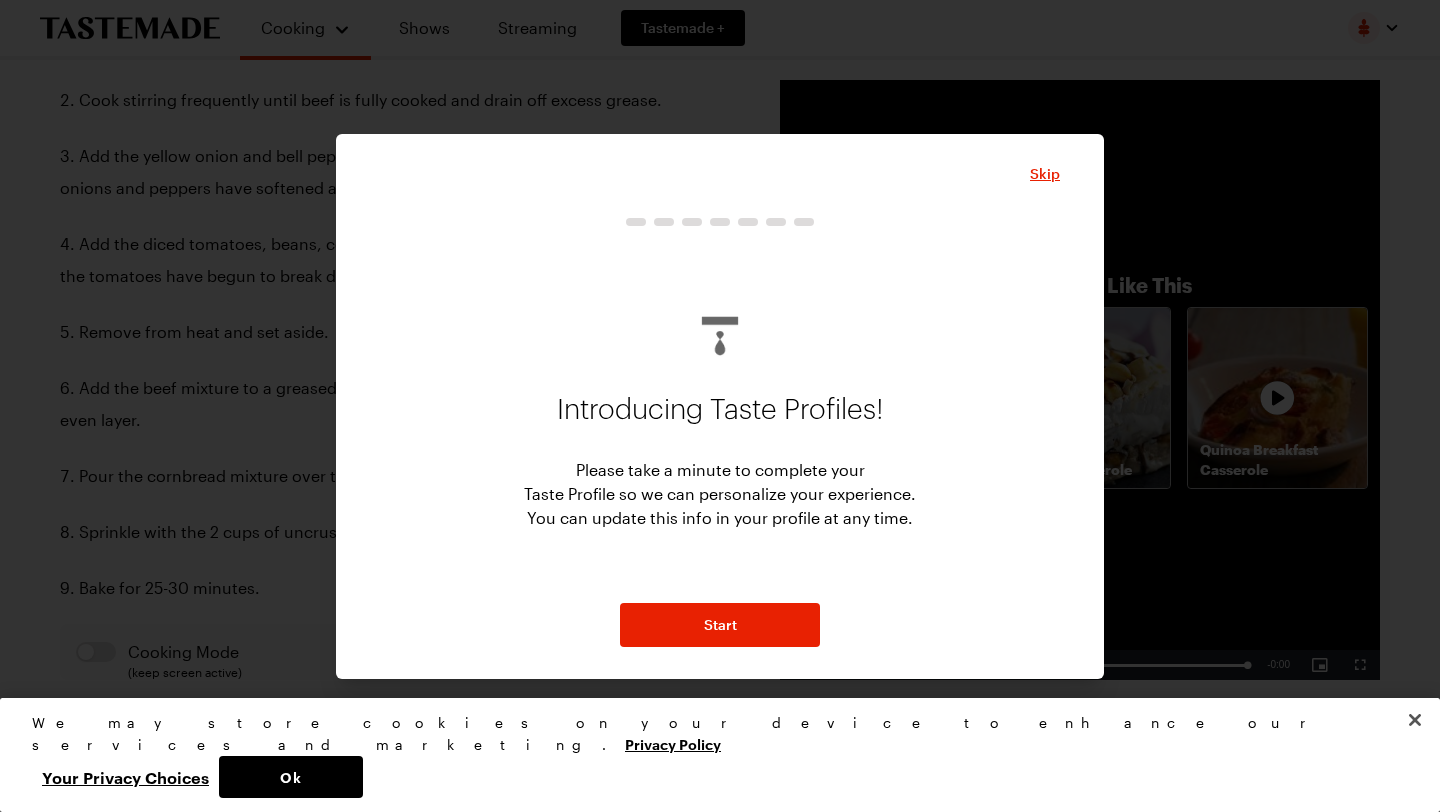 scroll, scrollTop: 1863, scrollLeft: 0, axis: vertical 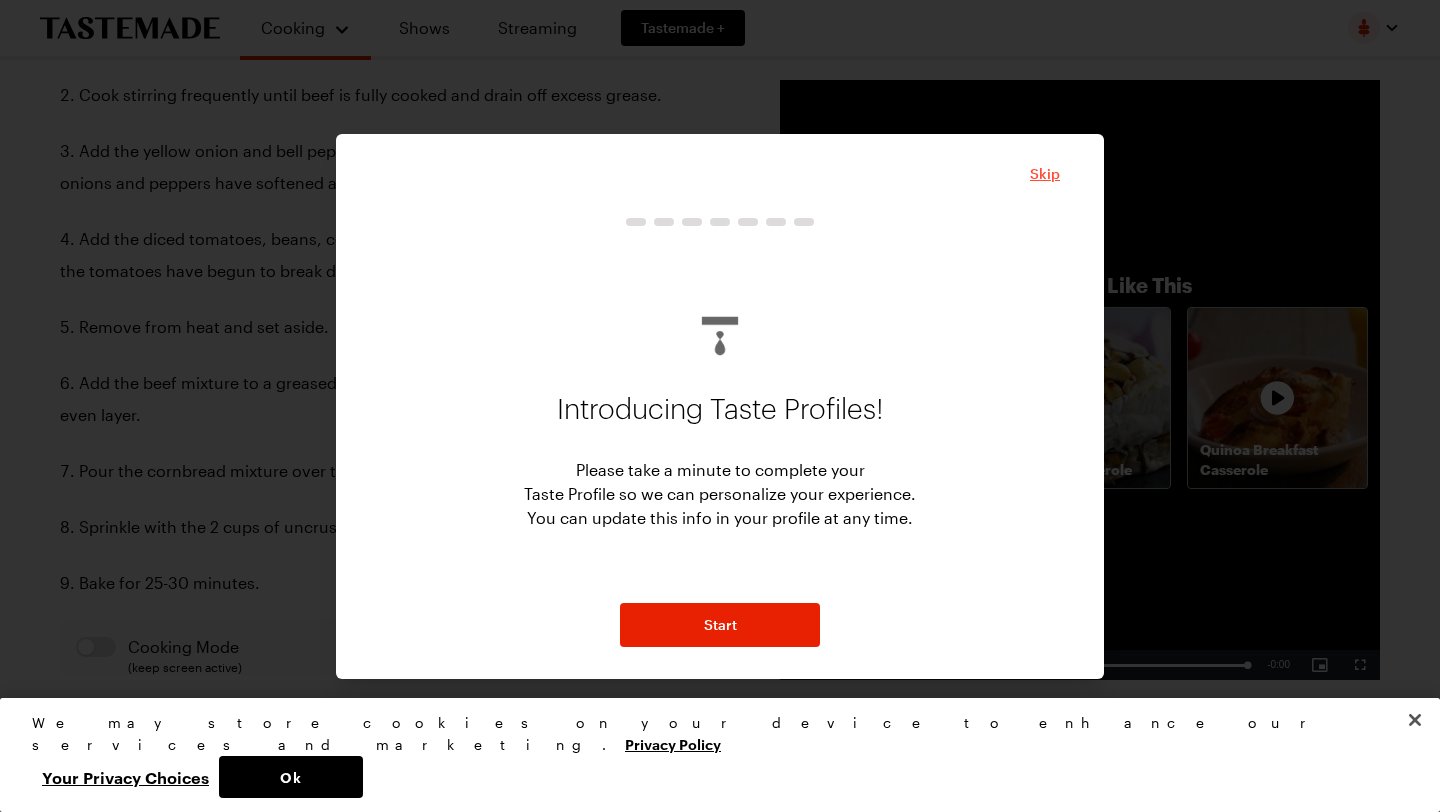 click on "Skip" at bounding box center (1045, 174) 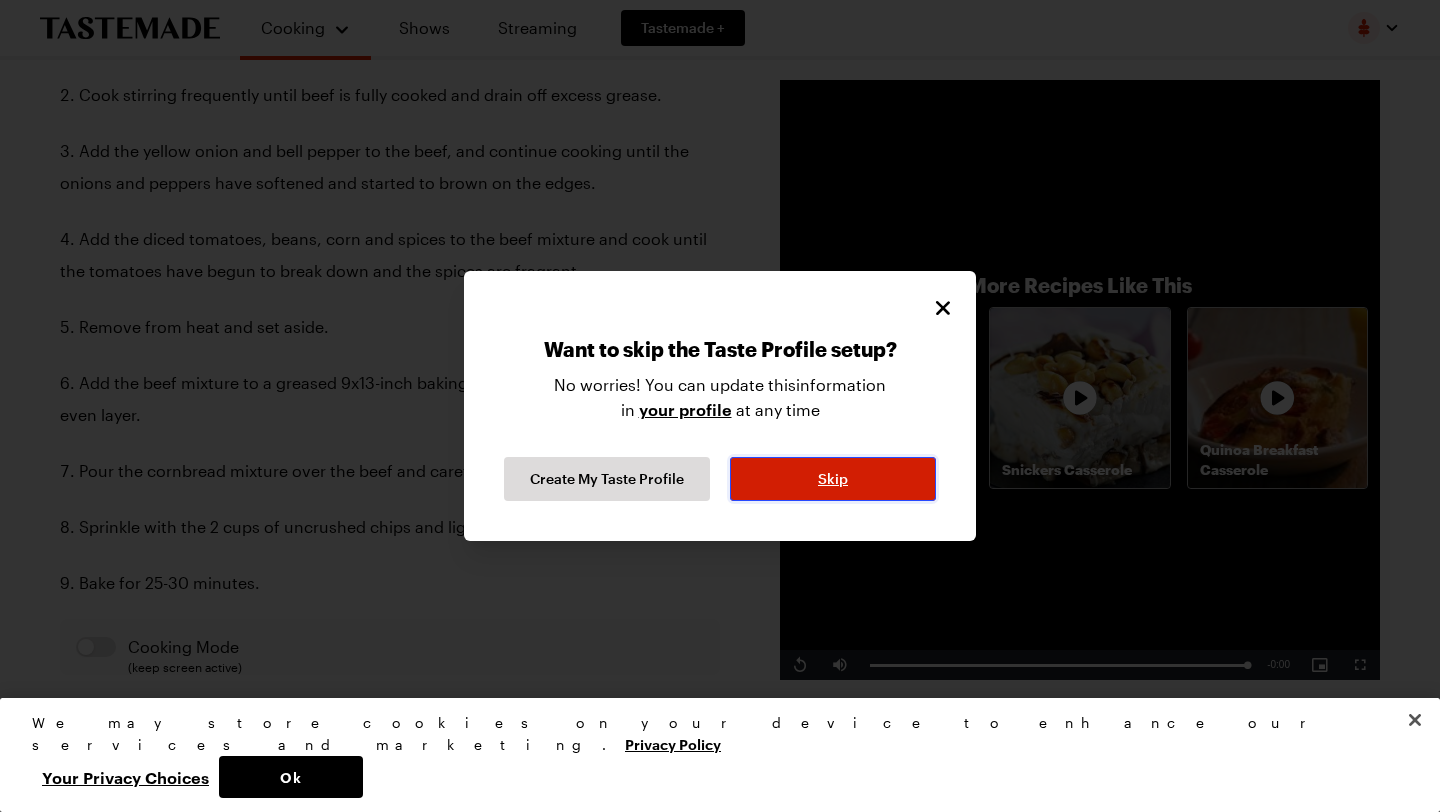 click on "Skip" at bounding box center (833, 479) 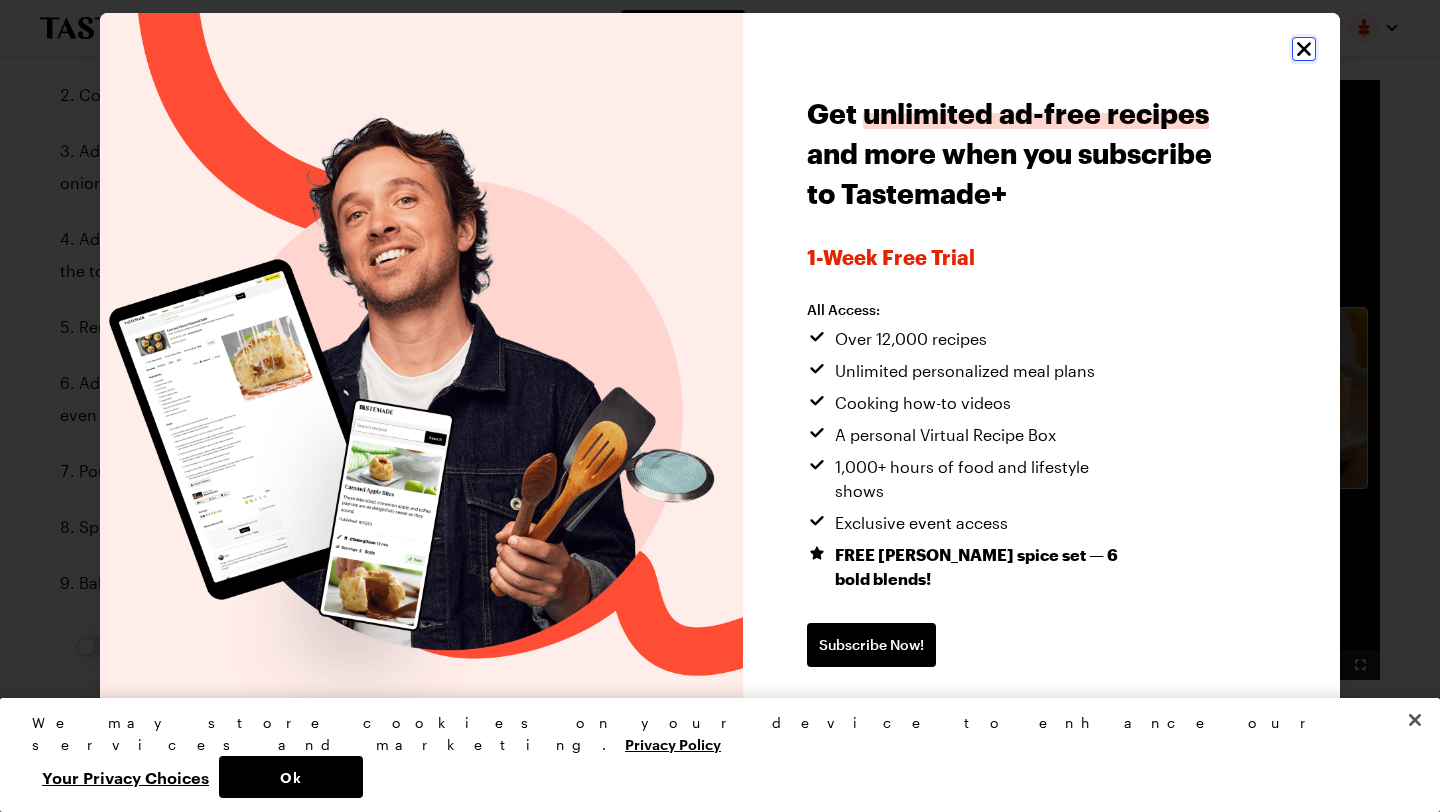 click 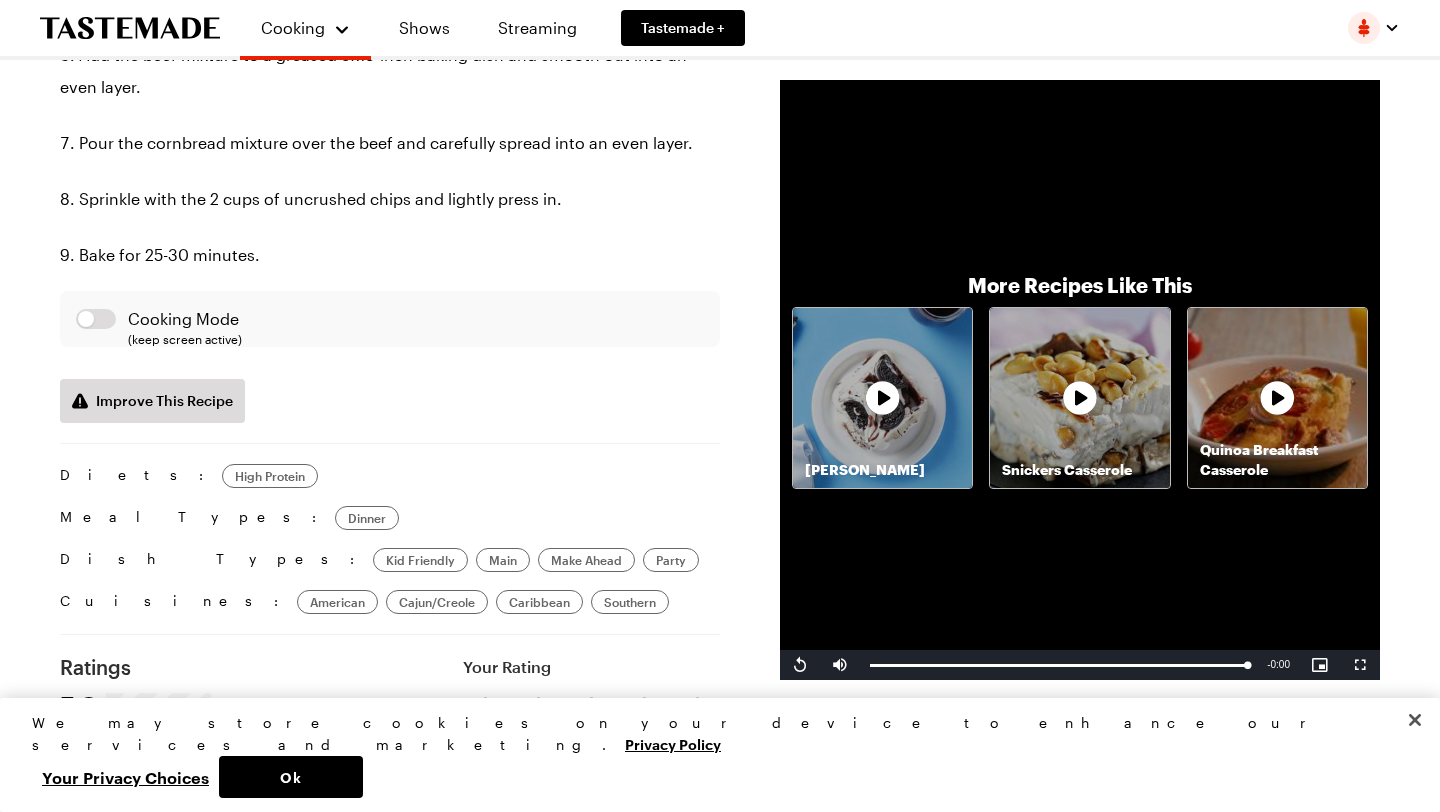 scroll, scrollTop: 1966, scrollLeft: 0, axis: vertical 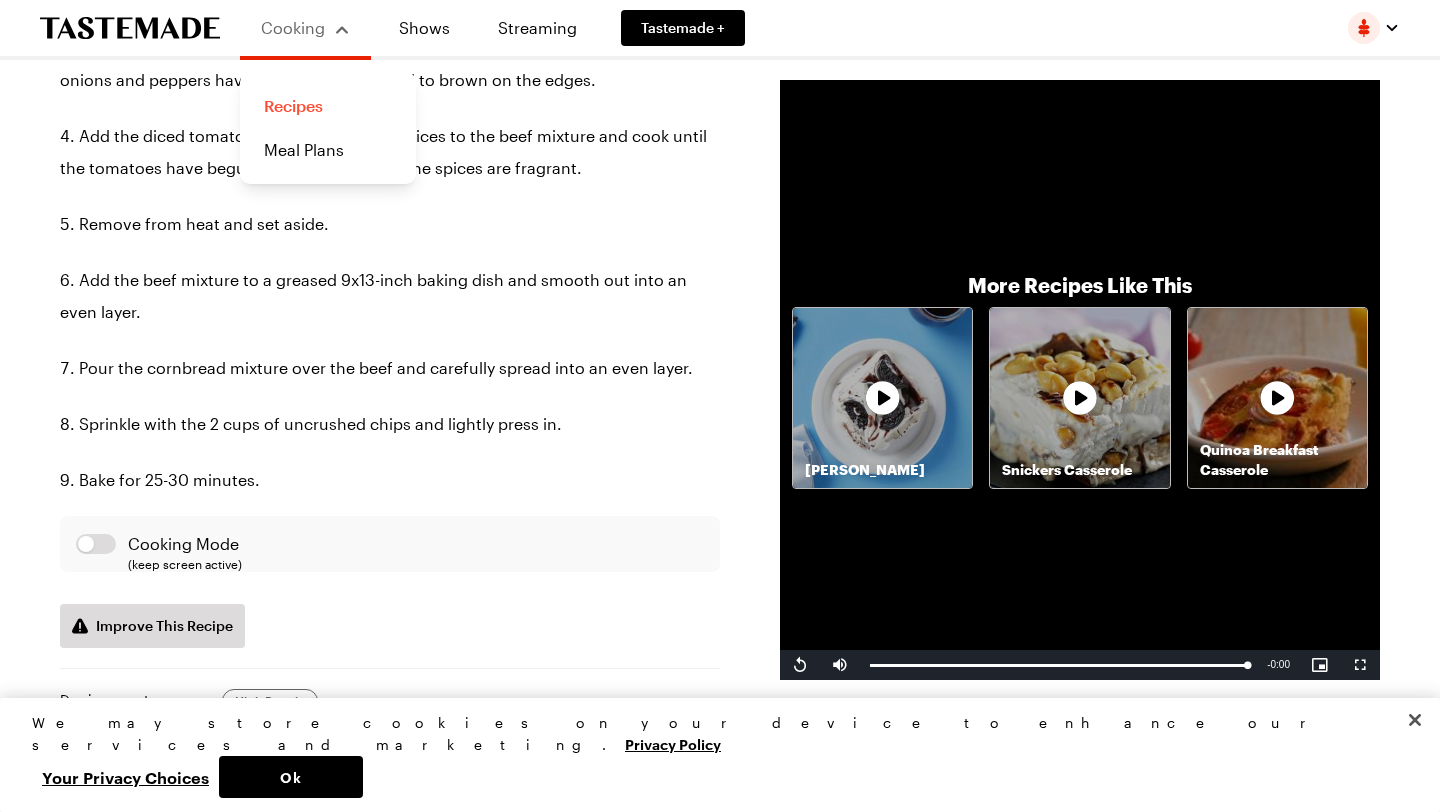 click on "Recipes" at bounding box center (328, 106) 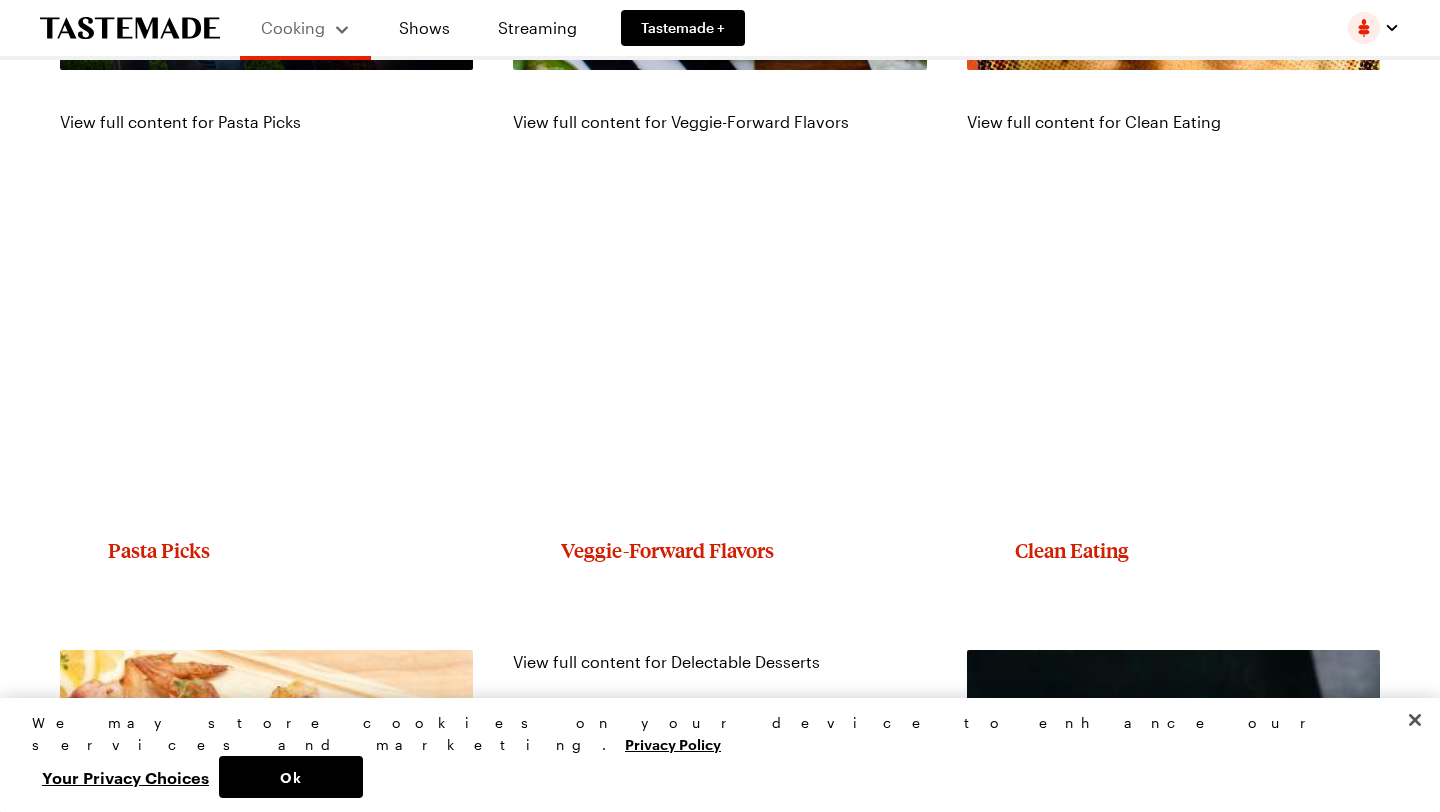 scroll, scrollTop: 2582, scrollLeft: 0, axis: vertical 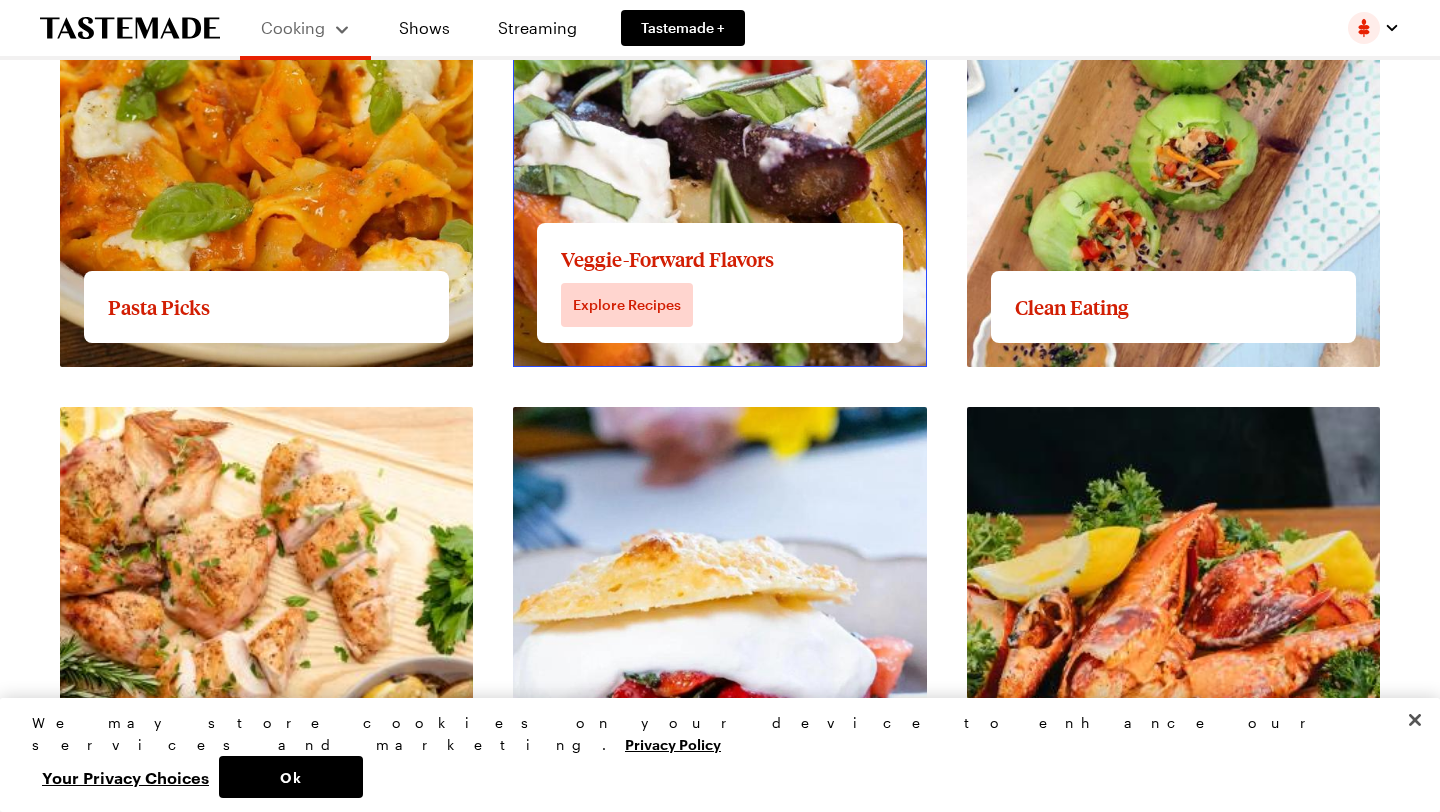 click on "View full content for Veggie-Forward Flavors" at bounding box center [681, -122] 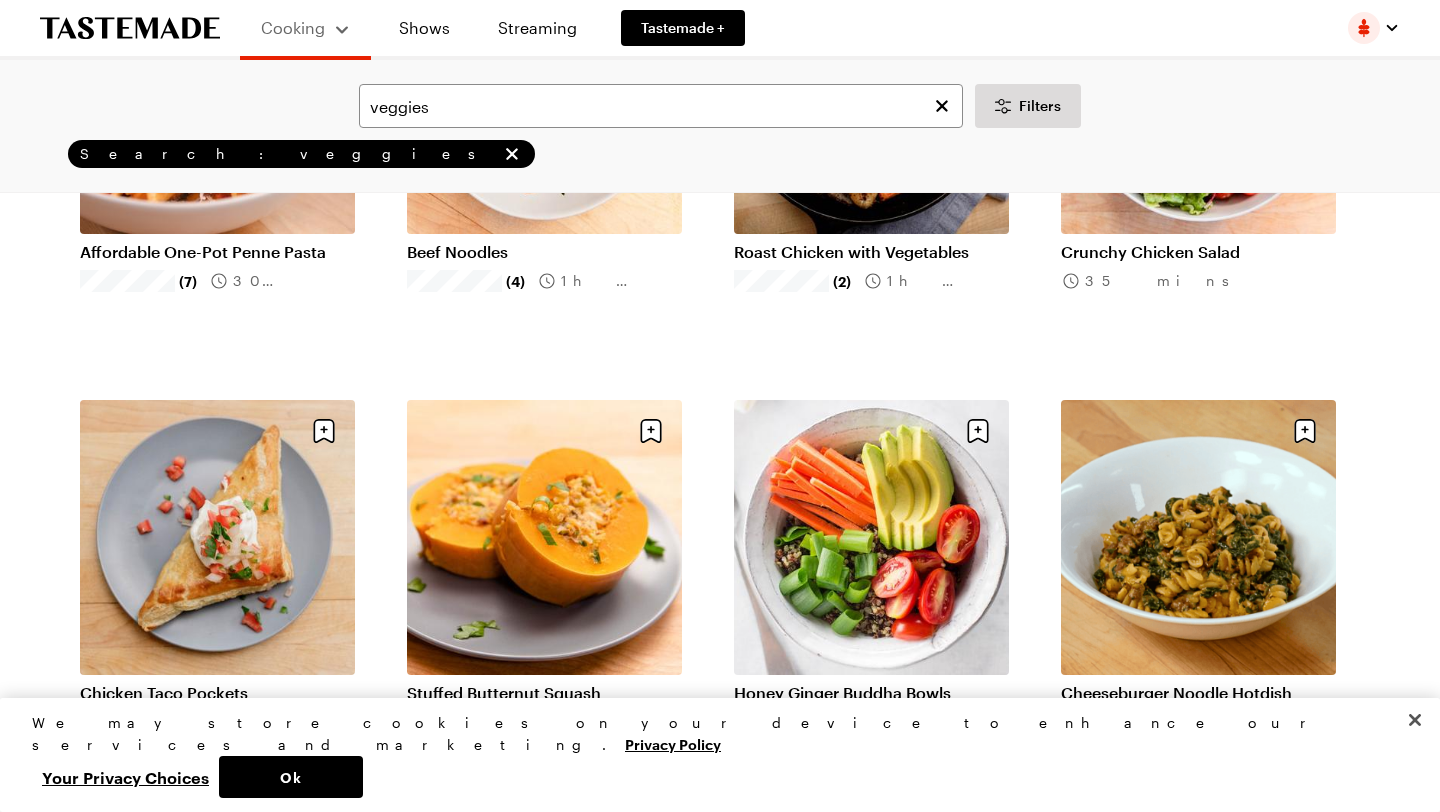 scroll, scrollTop: 609, scrollLeft: 0, axis: vertical 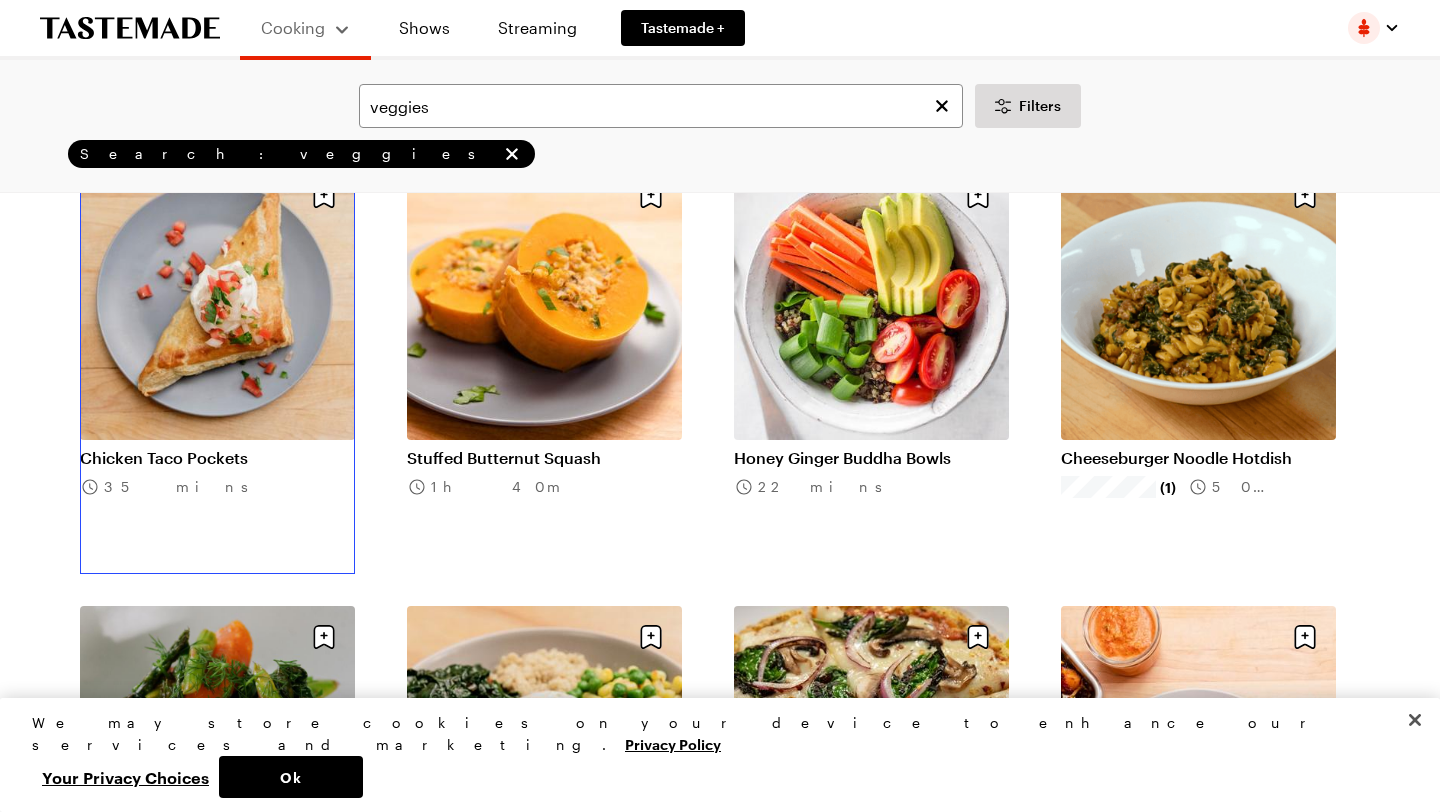 click on "Chicken Taco Pockets" at bounding box center [217, 458] 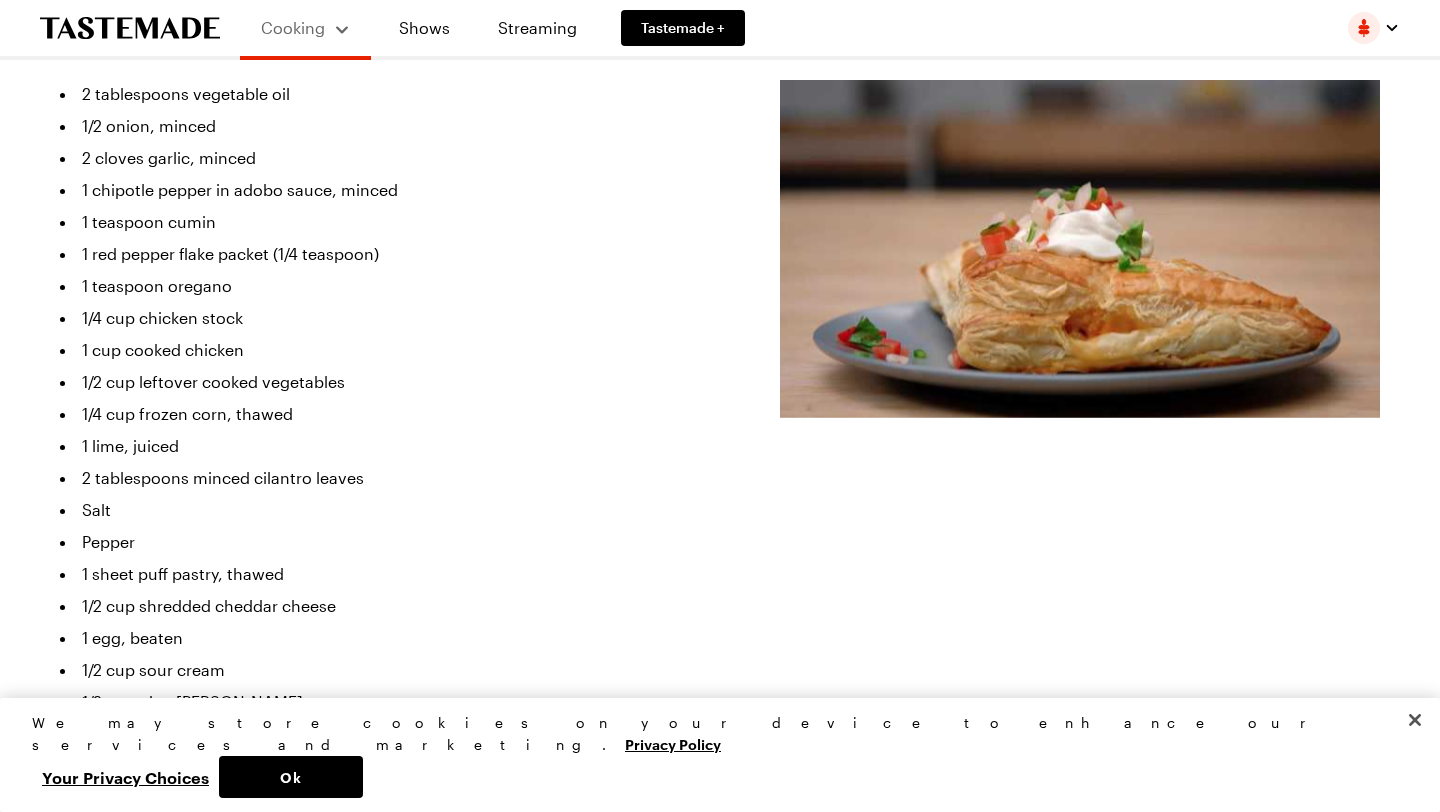 scroll, scrollTop: 0, scrollLeft: 0, axis: both 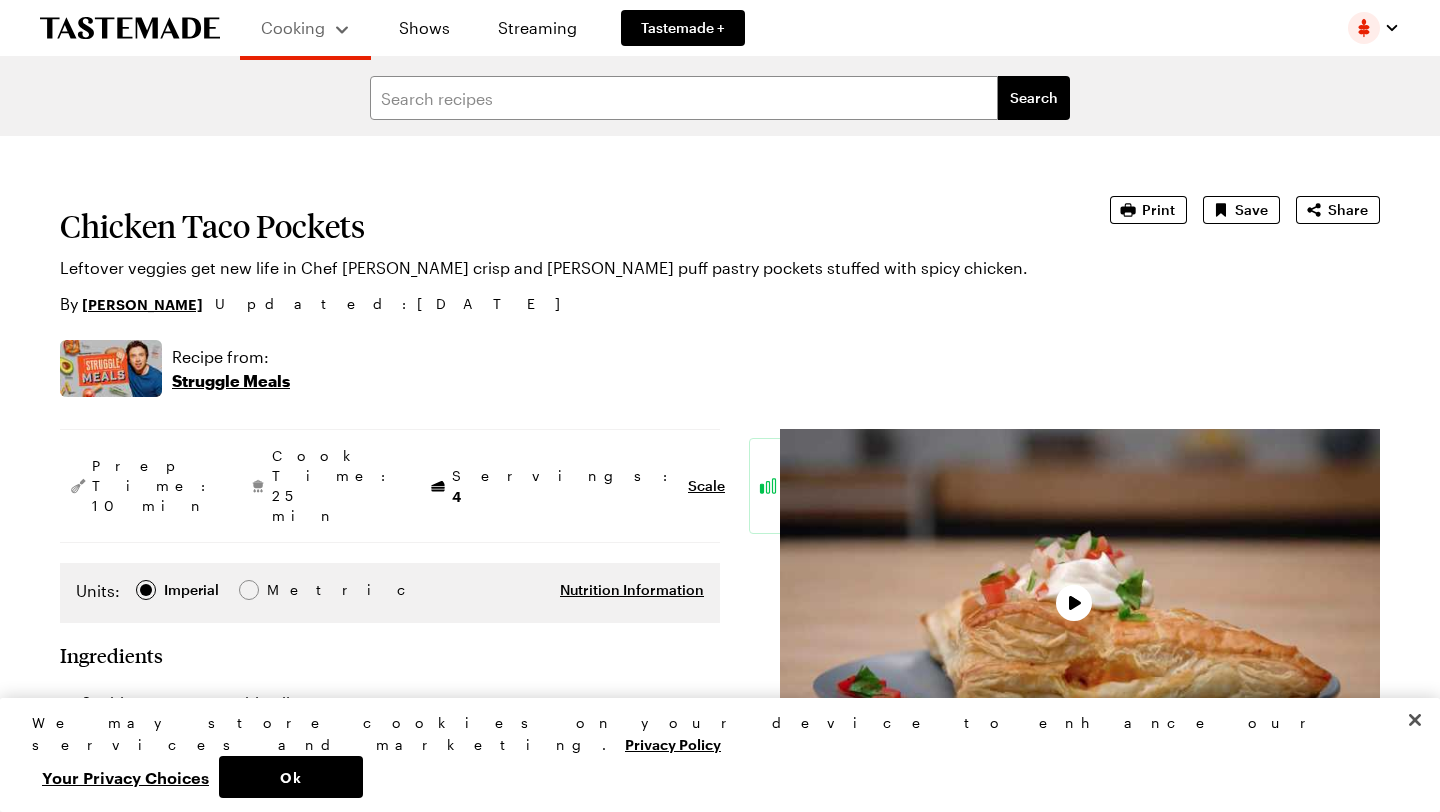 type on "x" 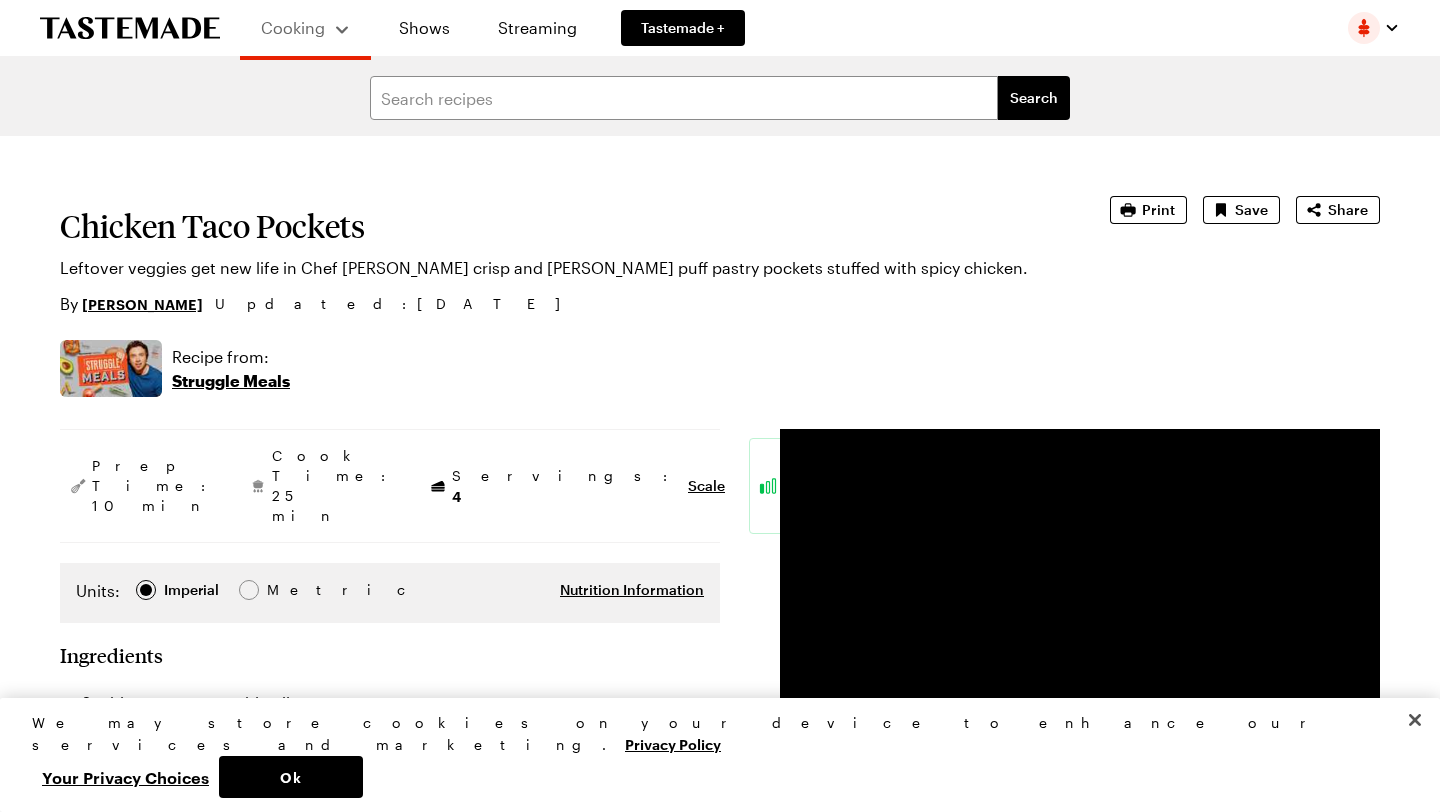 click on "Chicken Taco Pockets Leftover veggies get new life in Chef [PERSON_NAME] crisp and buttery puff pastry pockets stuffed with spicy chicken. By [PERSON_NAME] Updated :  [DATE] Print Save Share Recipe from: Struggle Meals Prep Time: 10 min Cook Time: 25 min Servings:   4 Scale Easy Units: Imperial Imperial Metric Metric Nutrition Information Ingredients 2 tablespoons vegetable oil 1/2 onion, minced 2 cloves garlic, minced 1 chipotle pepper in adobo sauce, minced 1 teaspoon cumin 1 red pepper flake packet (1/4 teaspoon) 1 teaspoon oregano 1/4 cup chicken stock 1 cup cooked chicken 1/2 cup leftover cooked vegetables 1/4 cup frozen corn, thawed 1 lime, juiced 2 tablespoons minced cilantro leaves Salt Pepper 1 sheet puff pastry, thawed 1/2 cup shredded cheddar cheese 1 egg, beaten 1/2 cup sour cream 1/2 cup pico [PERSON_NAME] Add to Grocery List Get Ingredients
Powered by Chicory
*Only 1 of each ingredient will be added to your cart. Please adjust as necessary. Steps" at bounding box center (720, 1959) 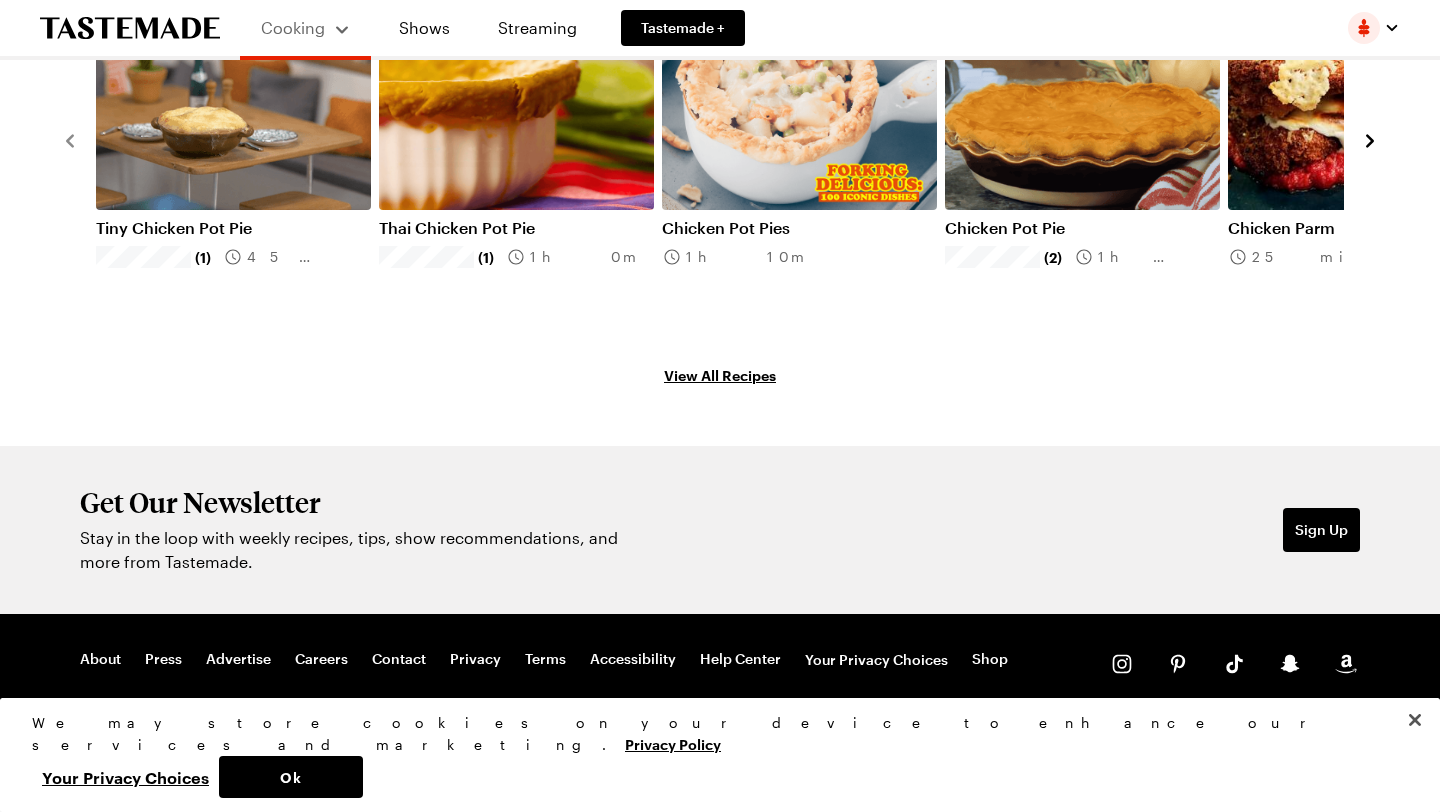 scroll, scrollTop: 3826, scrollLeft: 0, axis: vertical 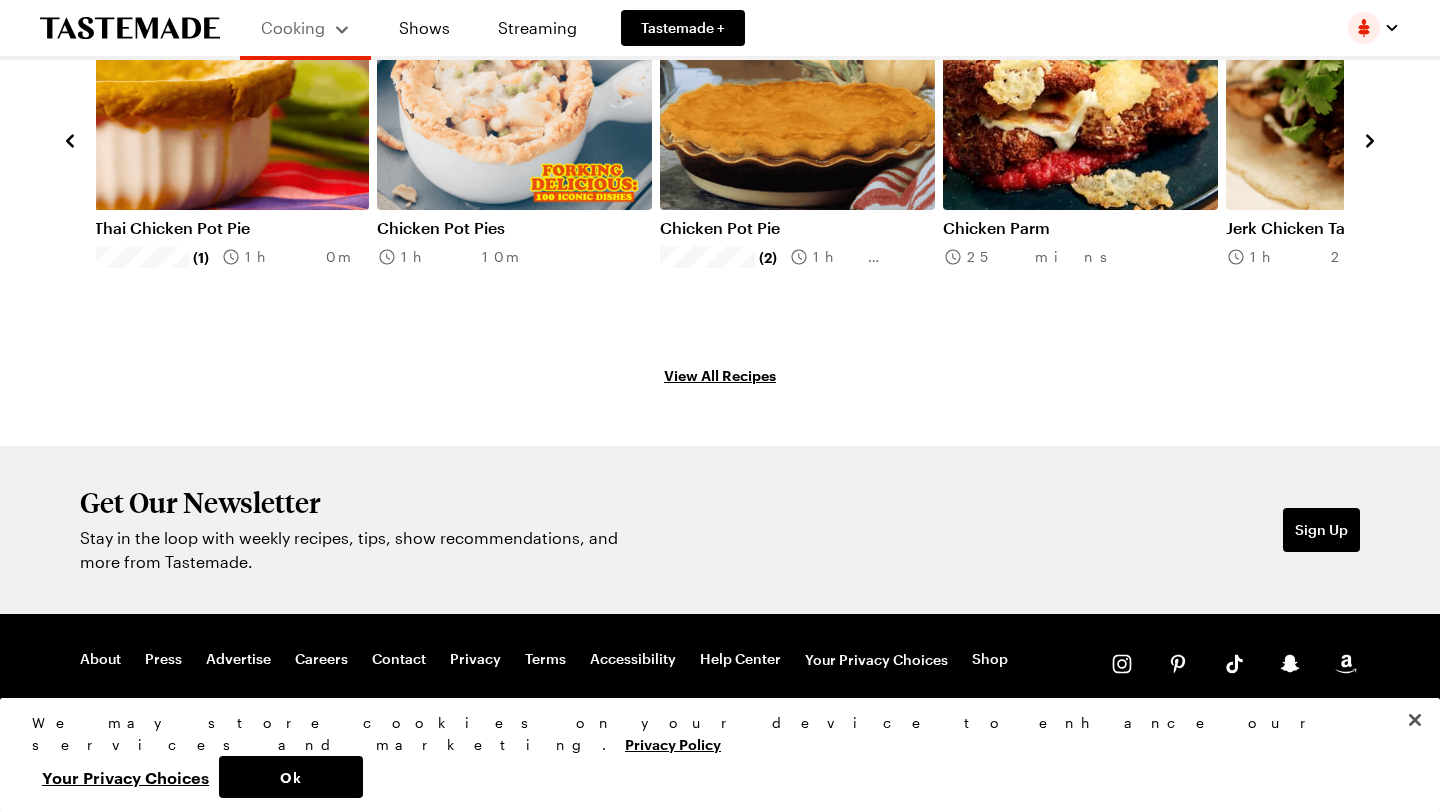 click 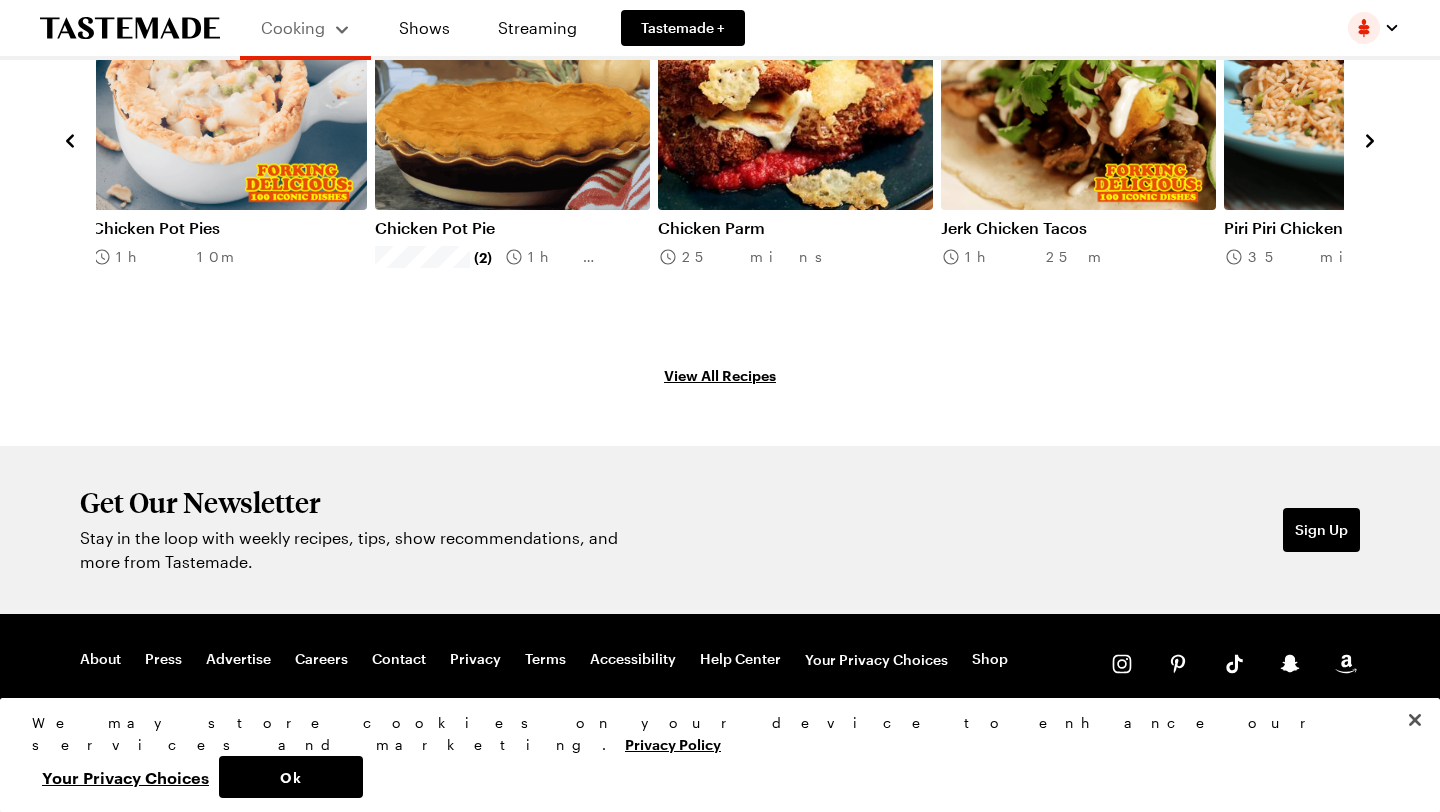 click 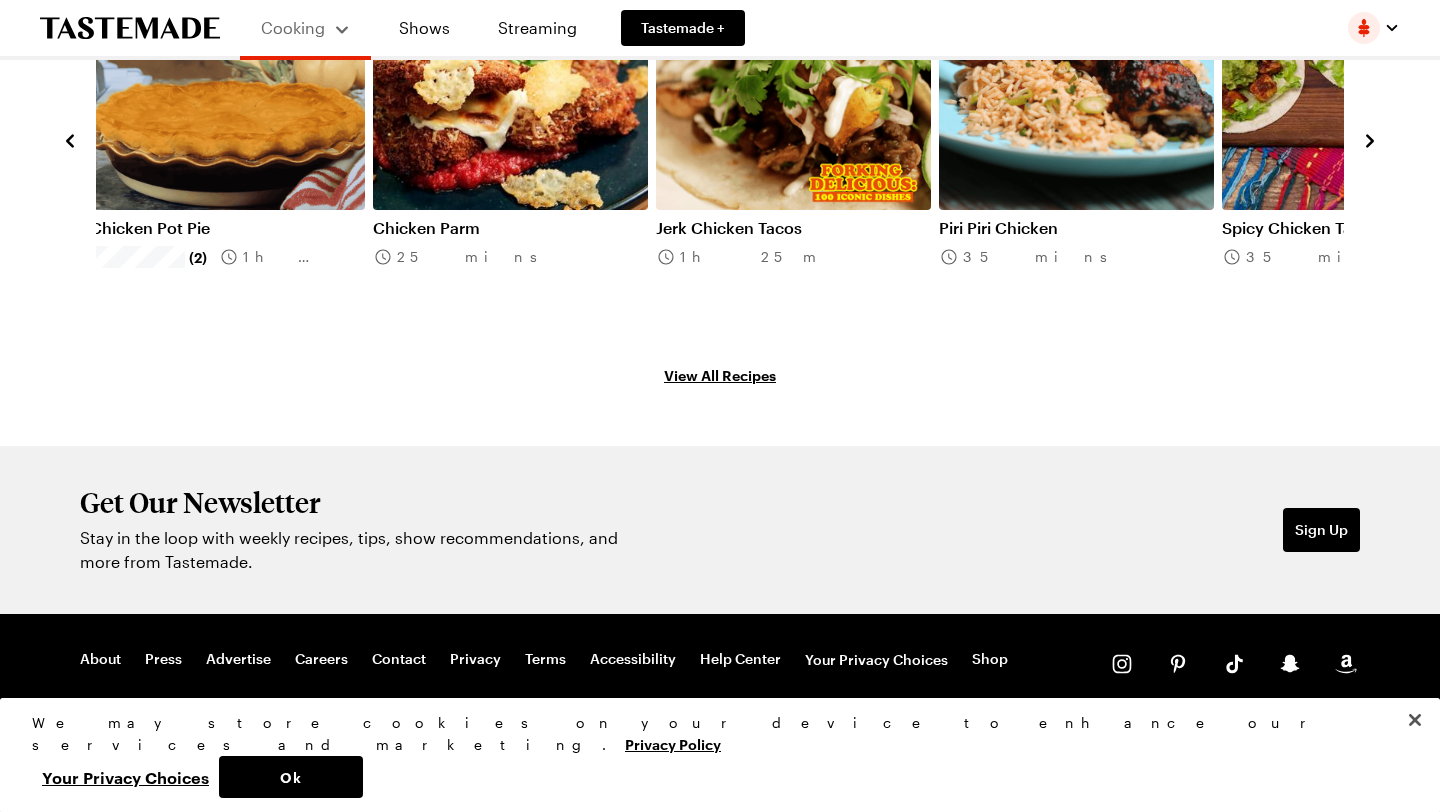 click 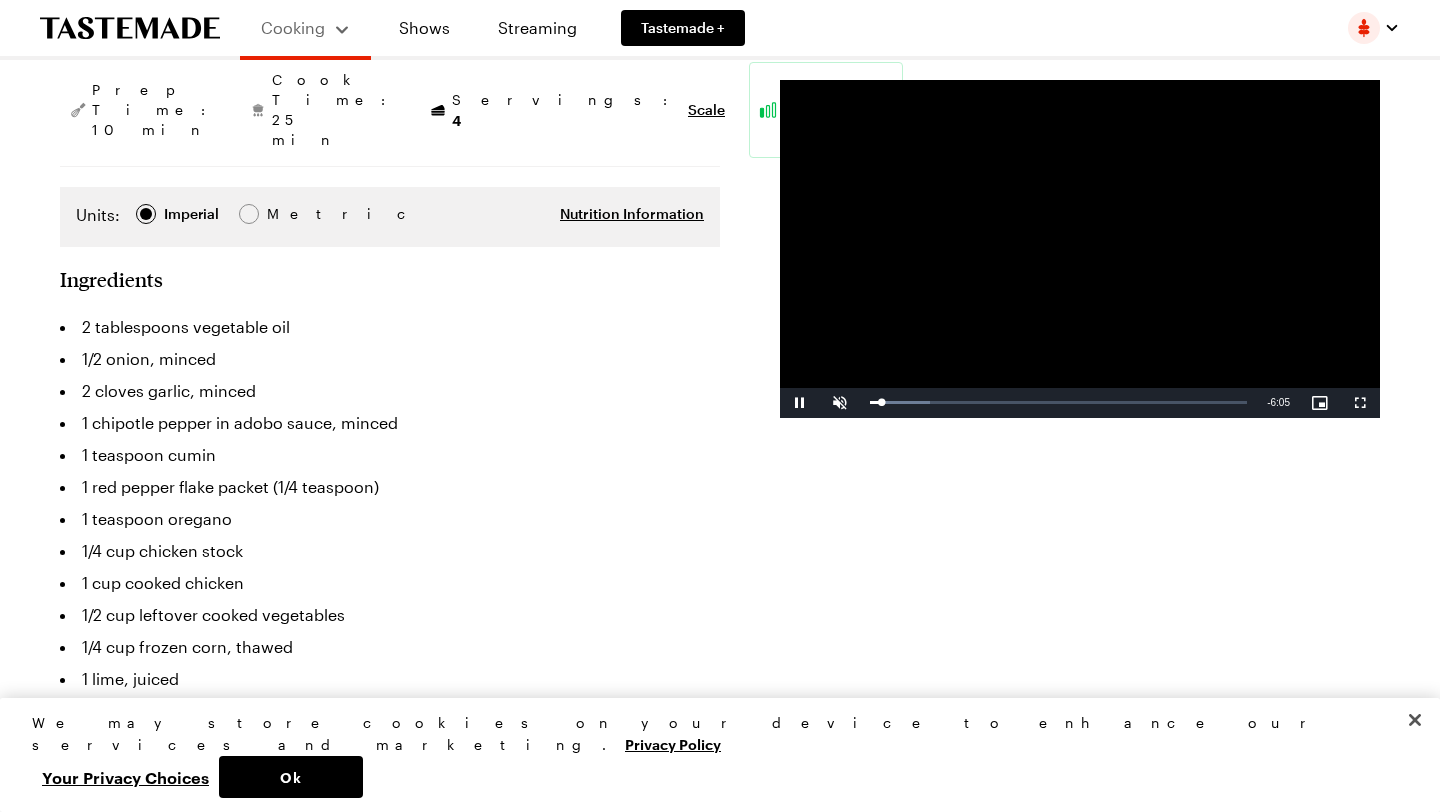 scroll, scrollTop: 377, scrollLeft: 0, axis: vertical 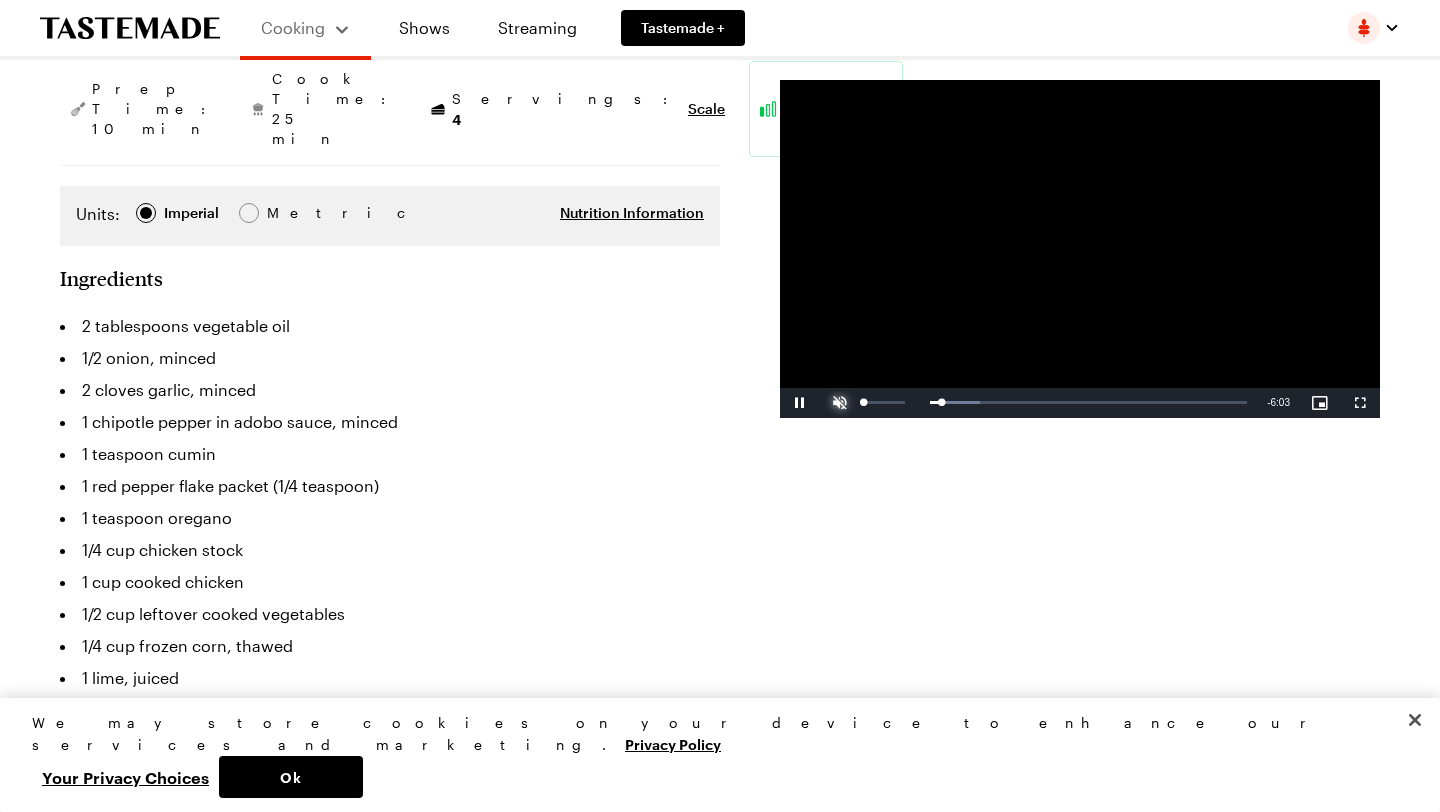 click at bounding box center [840, 403] 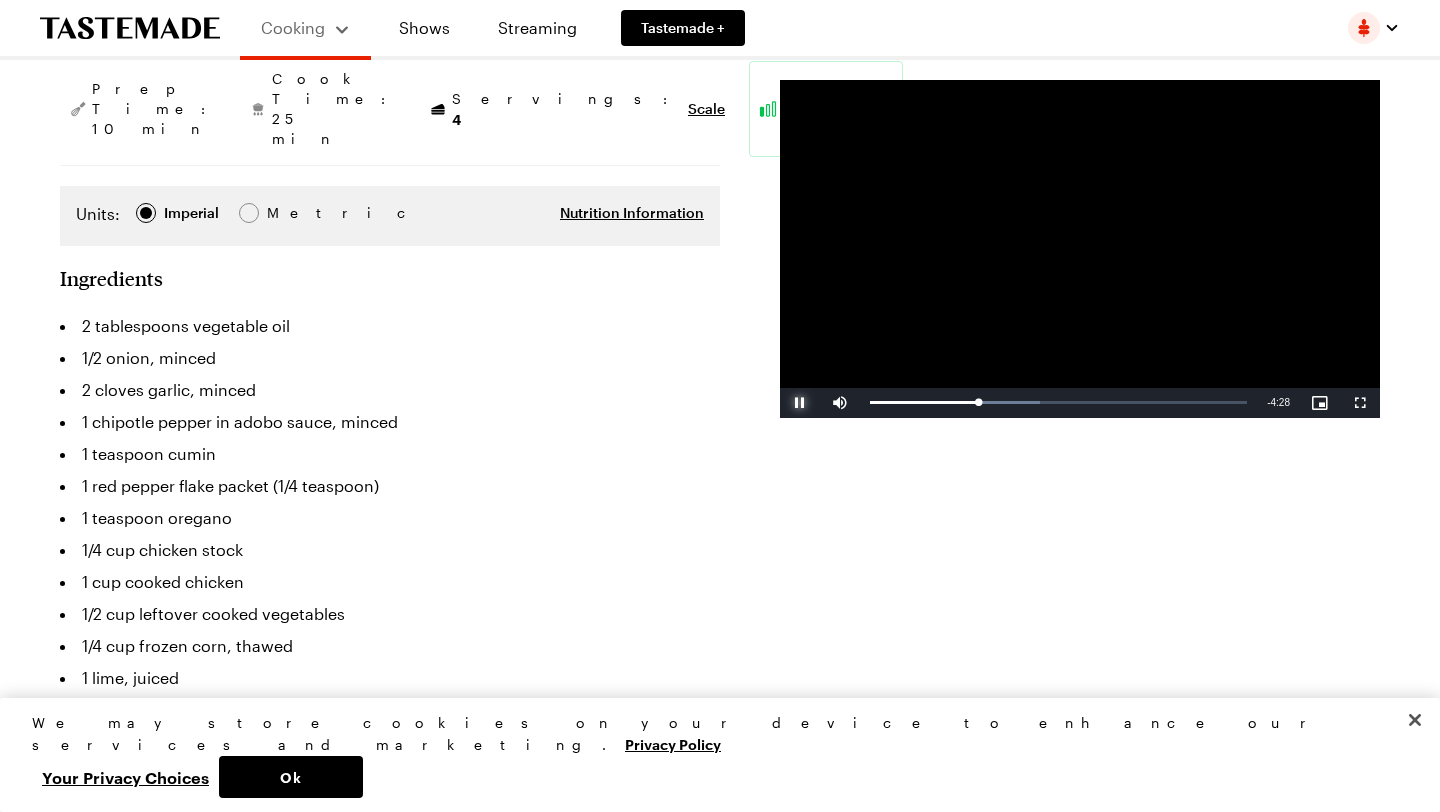 click at bounding box center [800, 403] 